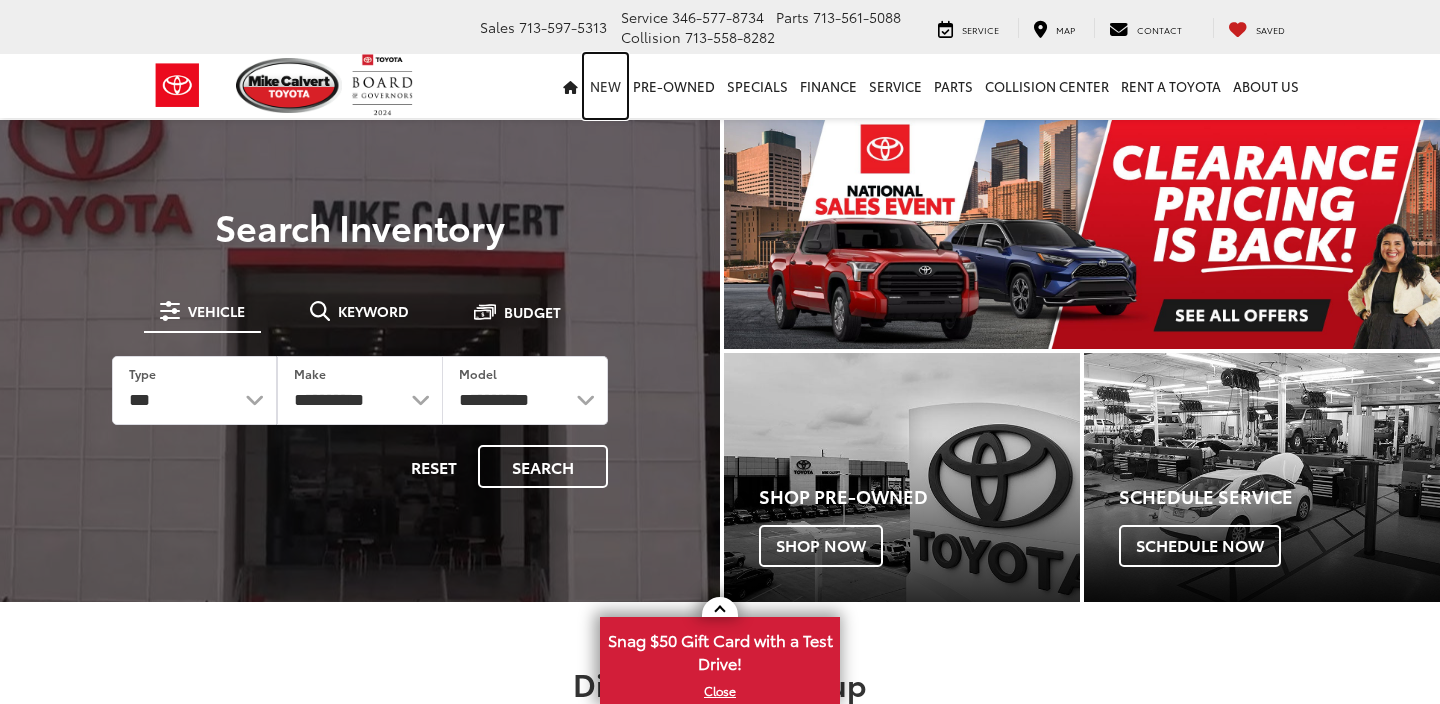 click on "New" at bounding box center [605, 86] 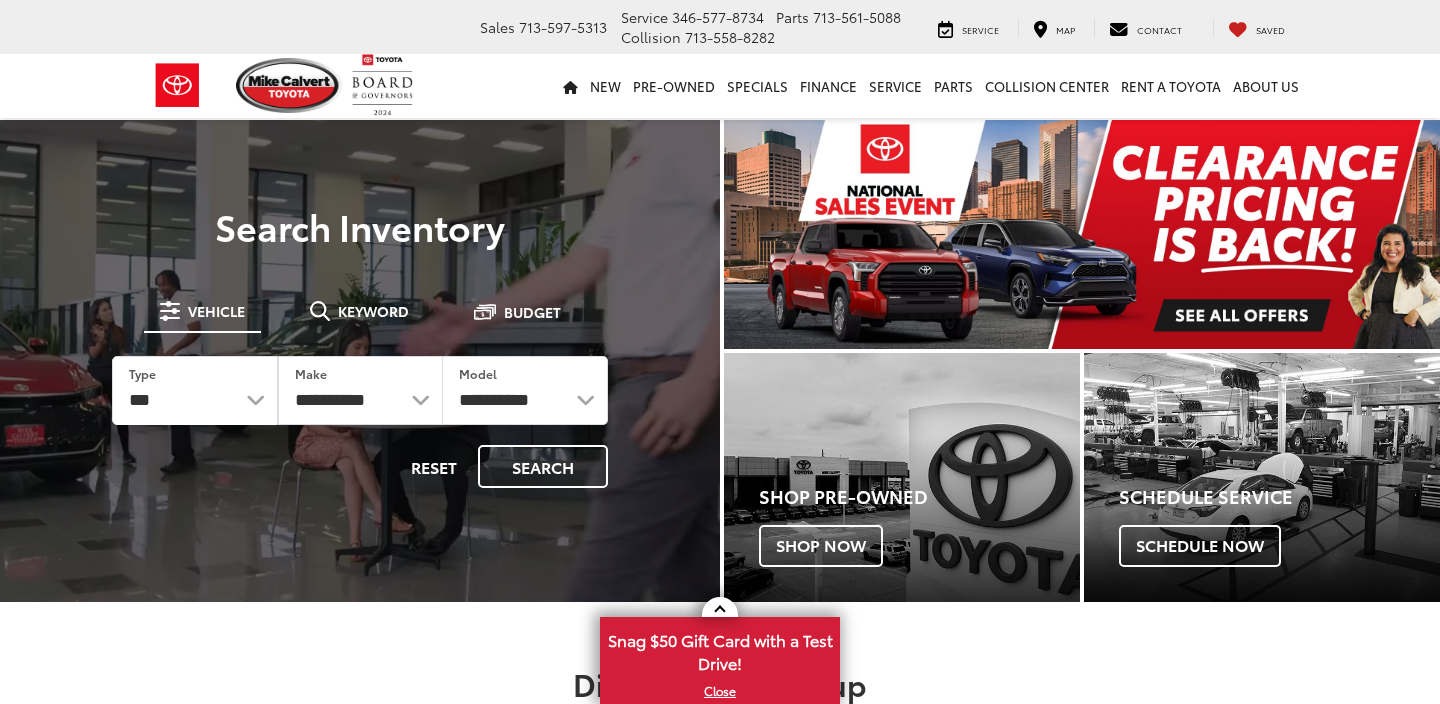 scroll, scrollTop: 0, scrollLeft: 0, axis: both 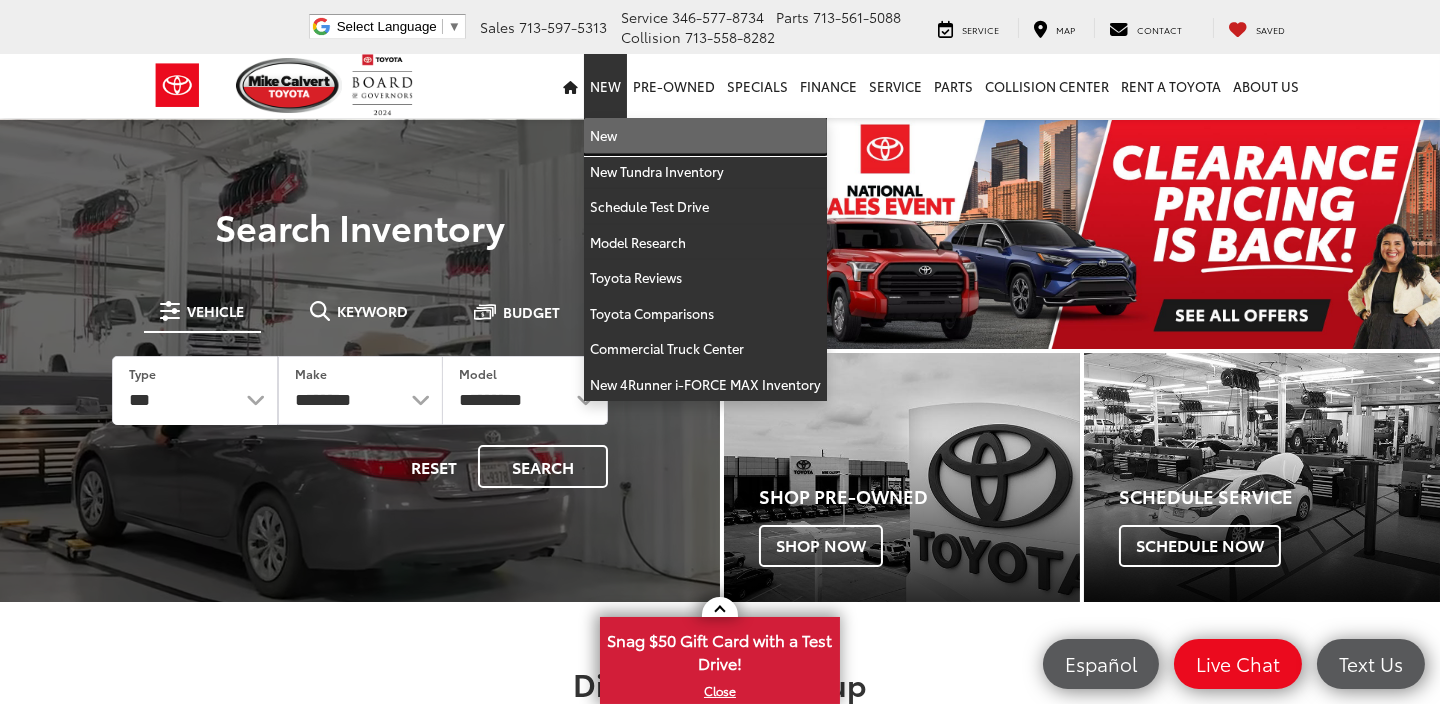 click on "New" at bounding box center [705, 136] 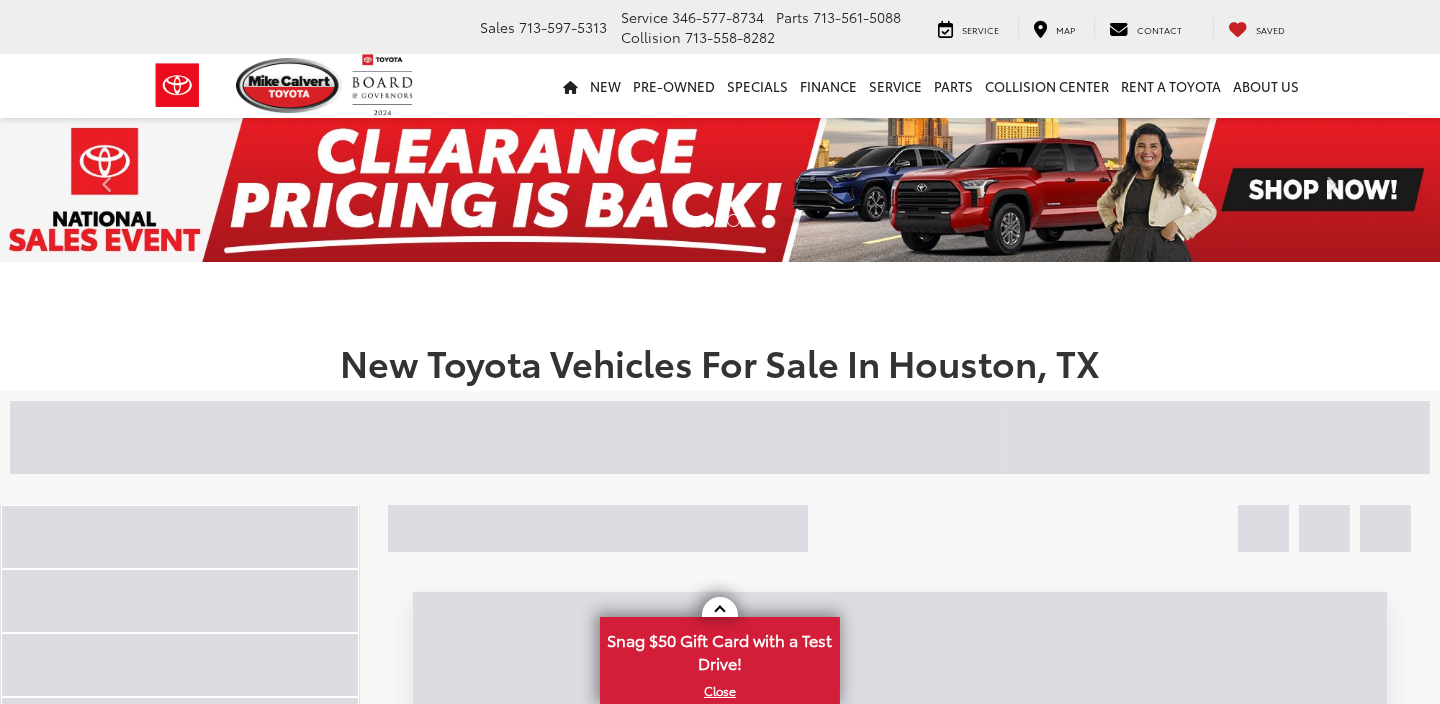 scroll, scrollTop: 289, scrollLeft: 0, axis: vertical 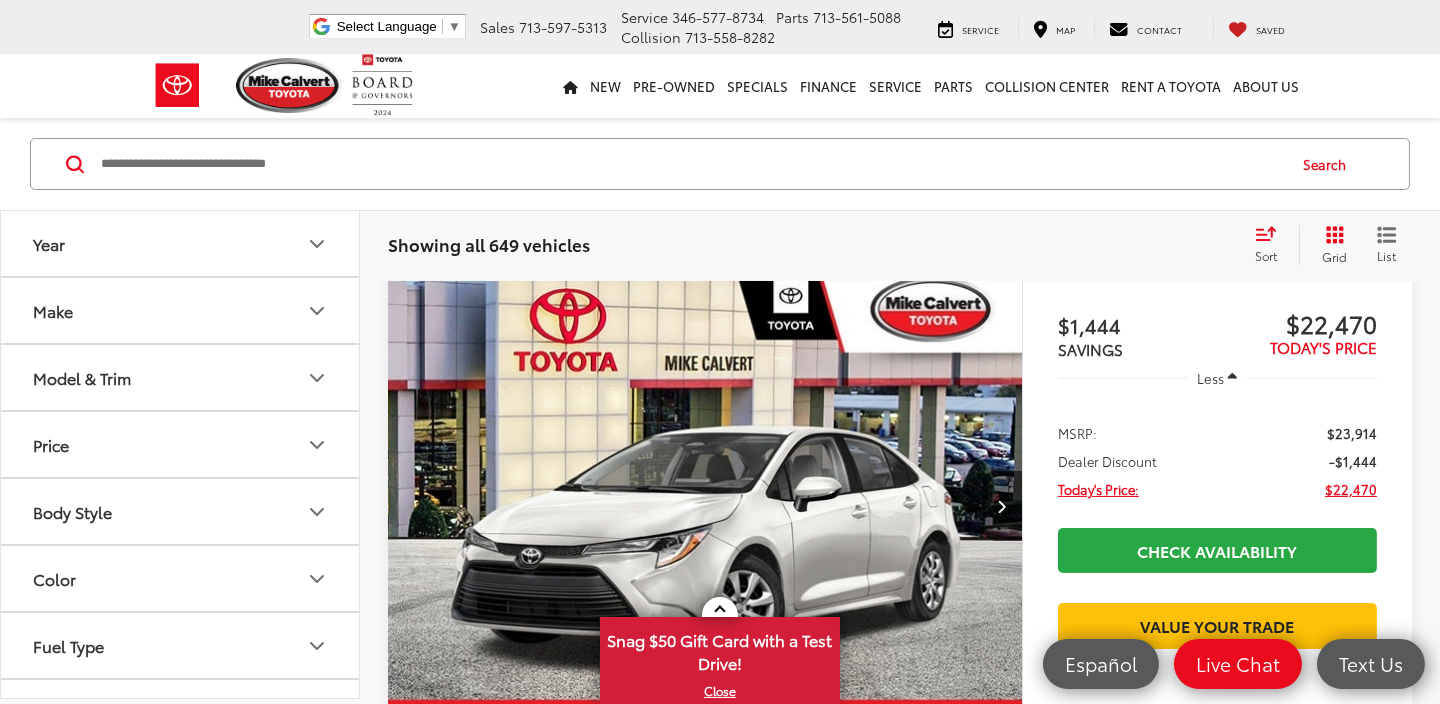 click 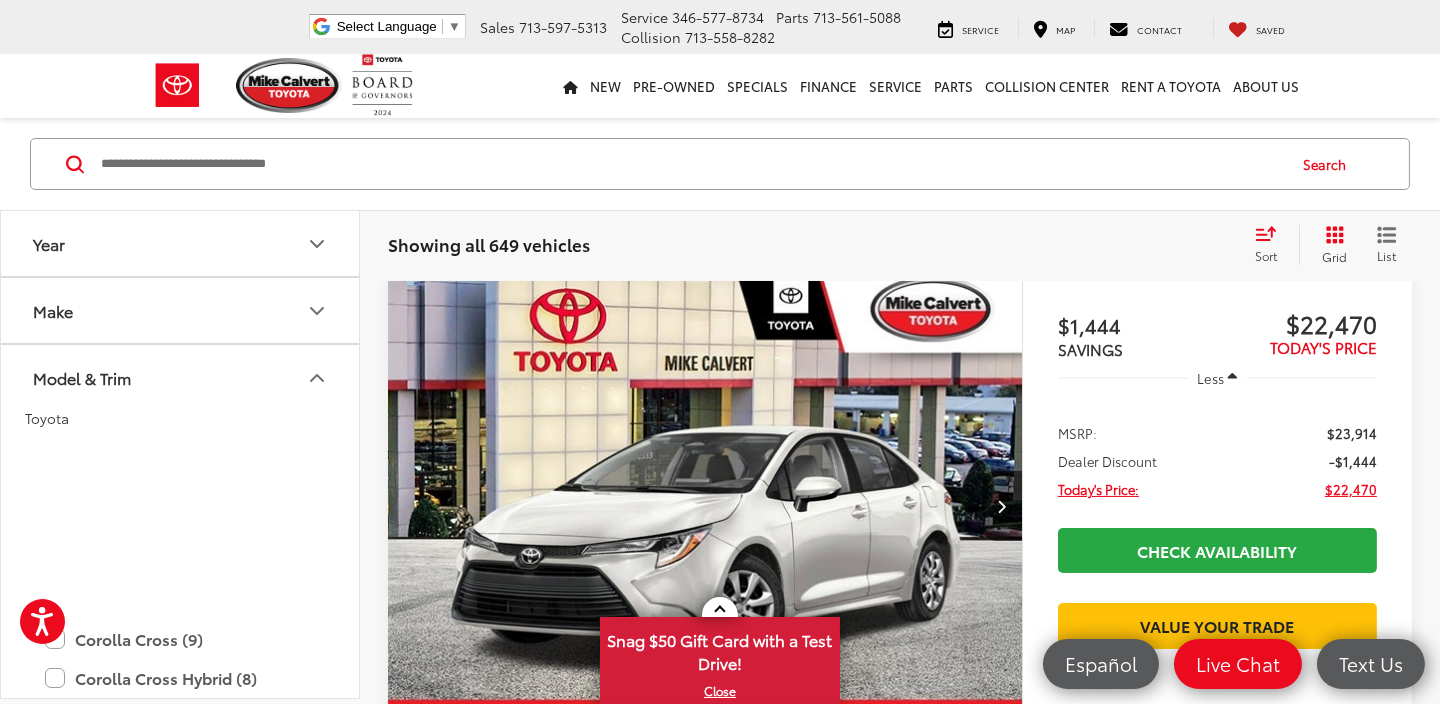 scroll, scrollTop: 441, scrollLeft: 0, axis: vertical 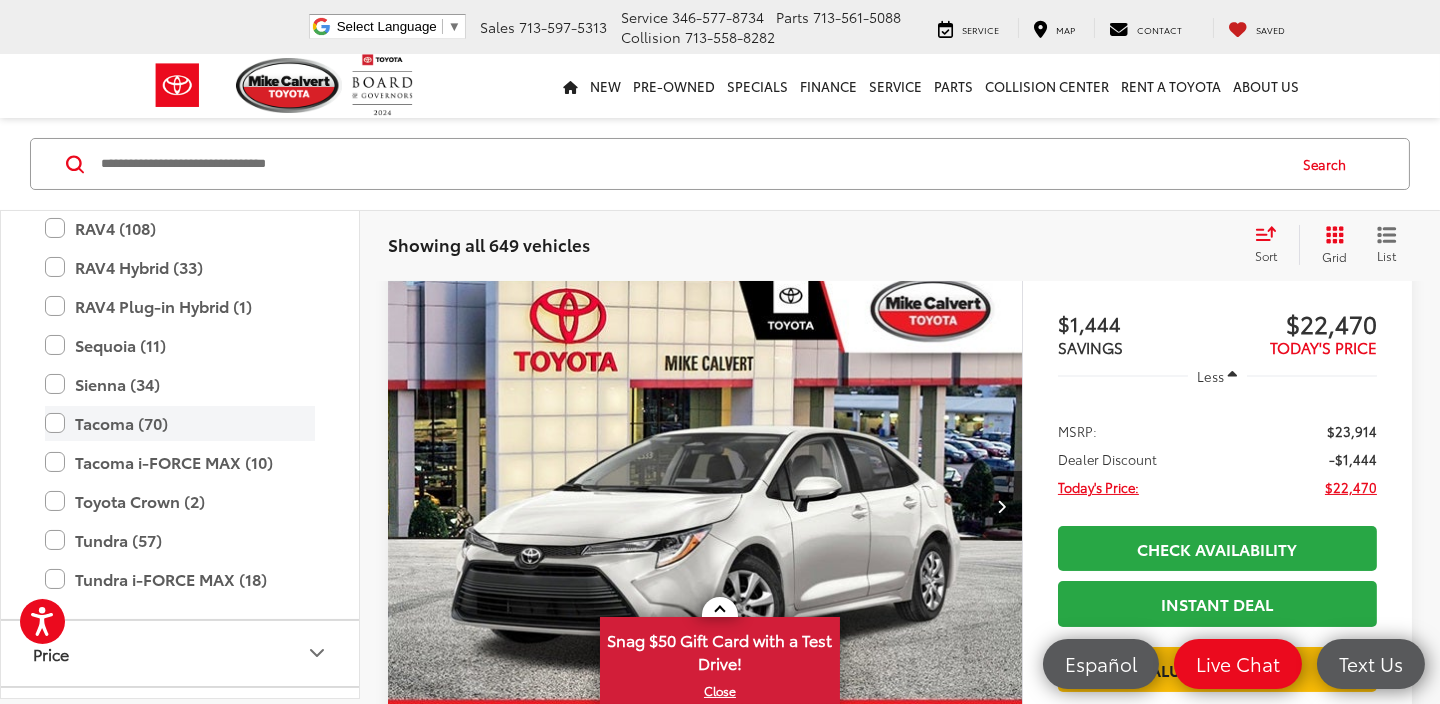 click on "Tacoma (70)" at bounding box center (180, 423) 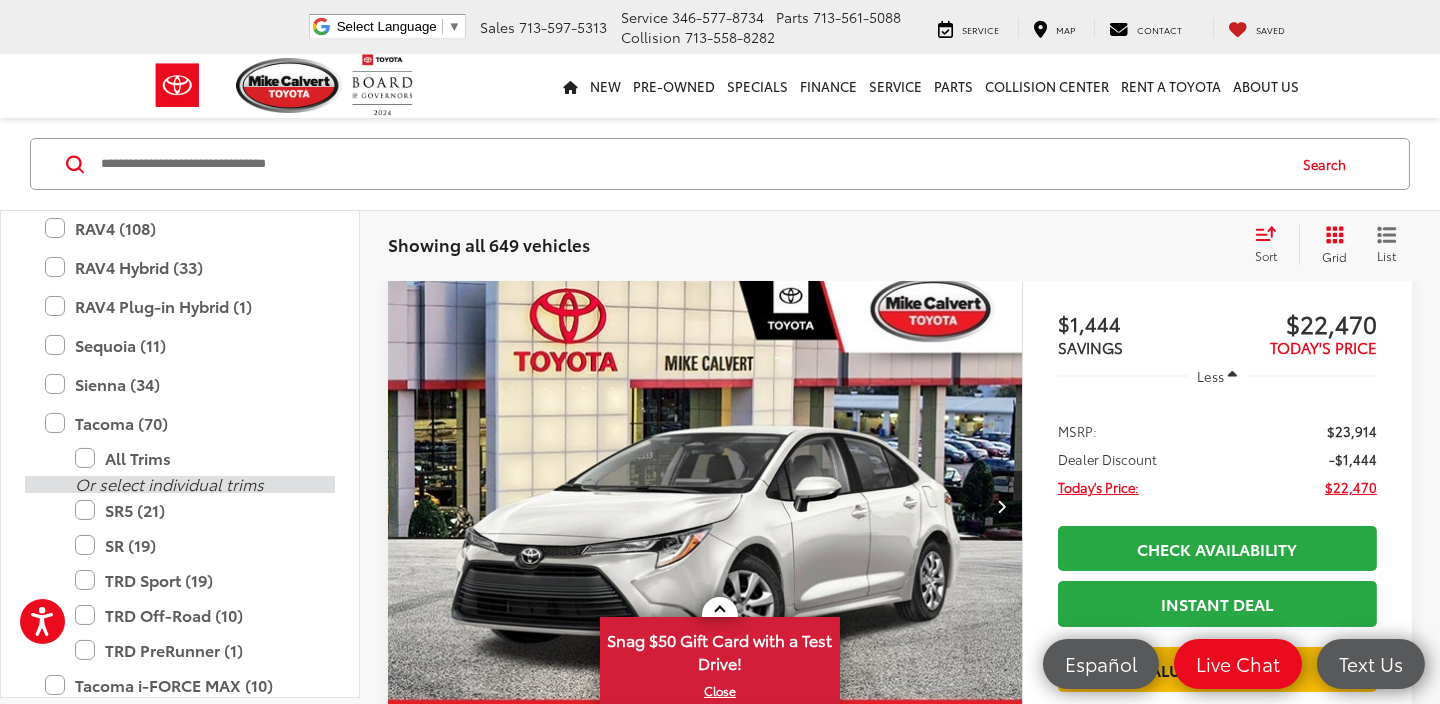 scroll, scrollTop: 272, scrollLeft: 0, axis: vertical 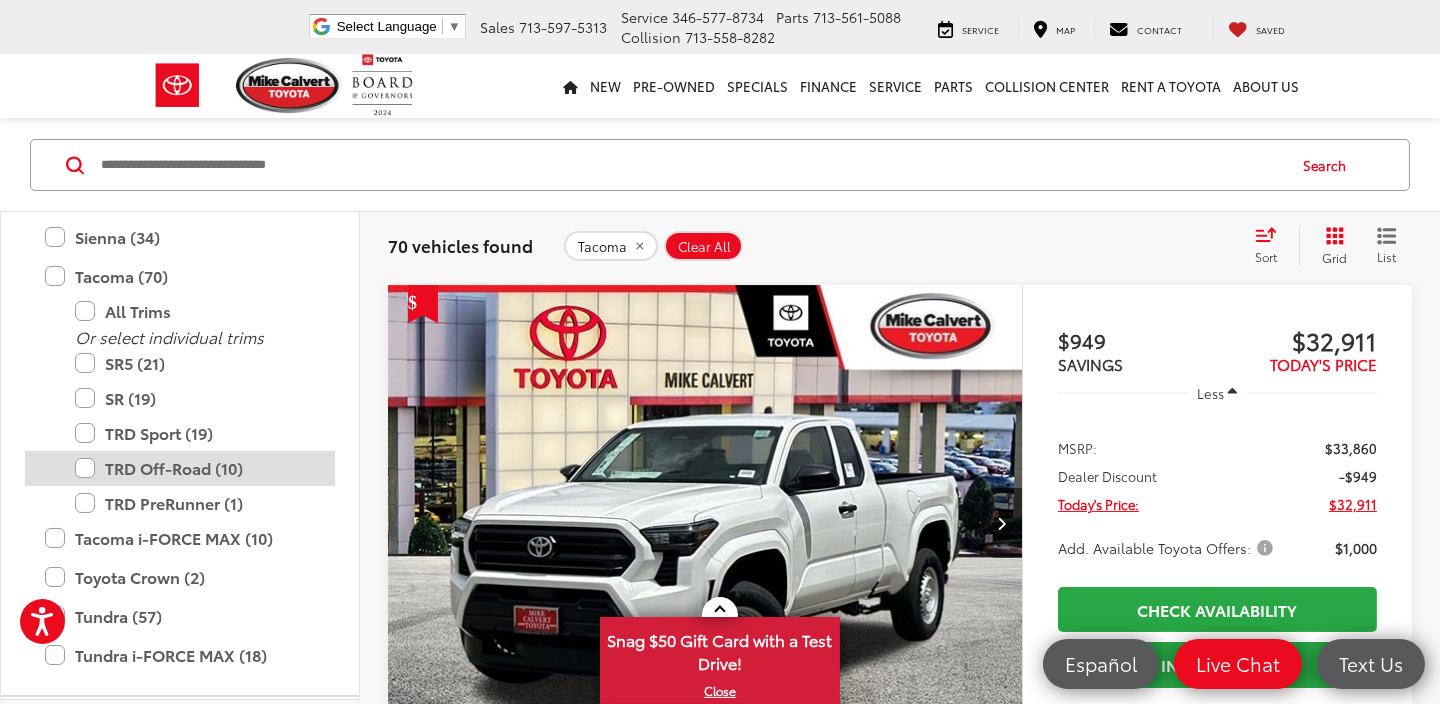 click on "TRD Off-Road (10)" at bounding box center [195, 468] 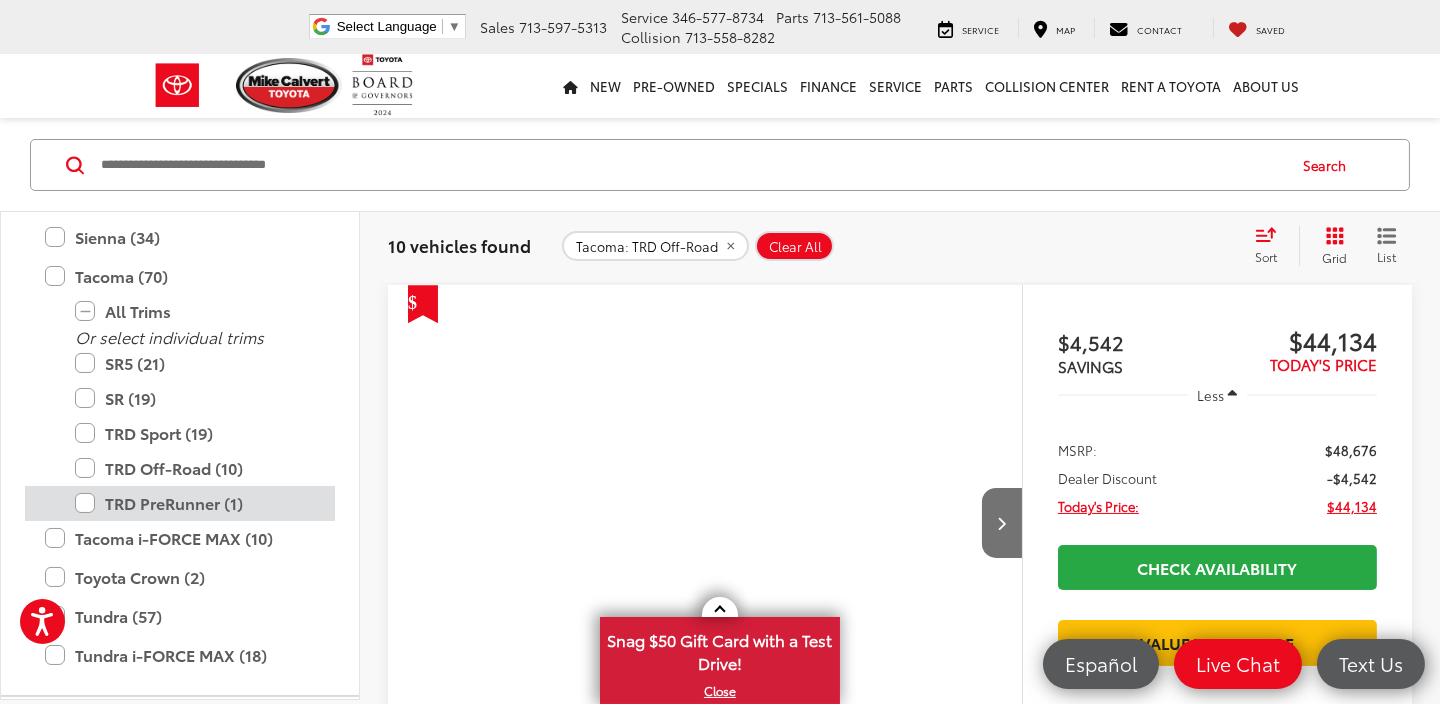 click on "TRD PreRunner (1)" at bounding box center [195, 503] 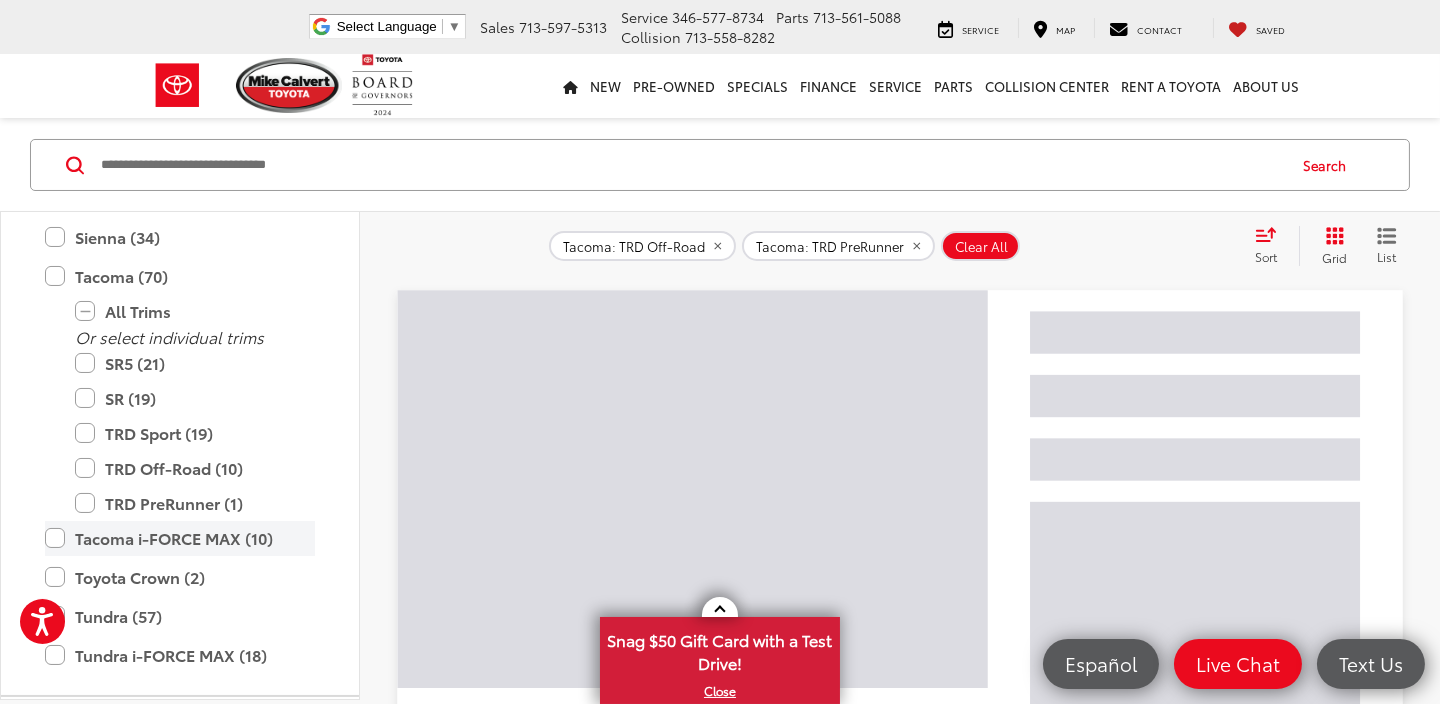 click on "Tacoma i-FORCE MAX (10)" at bounding box center (180, 538) 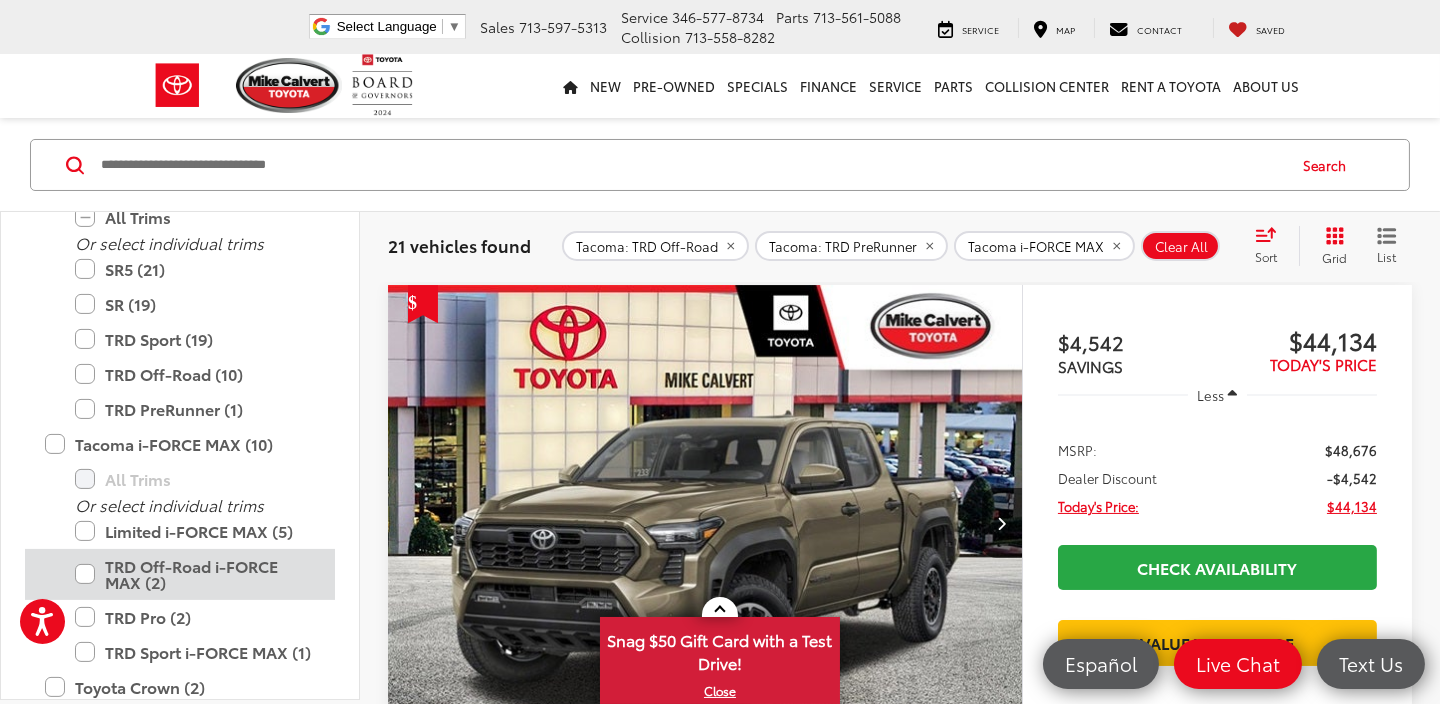 scroll, scrollTop: 1249, scrollLeft: 0, axis: vertical 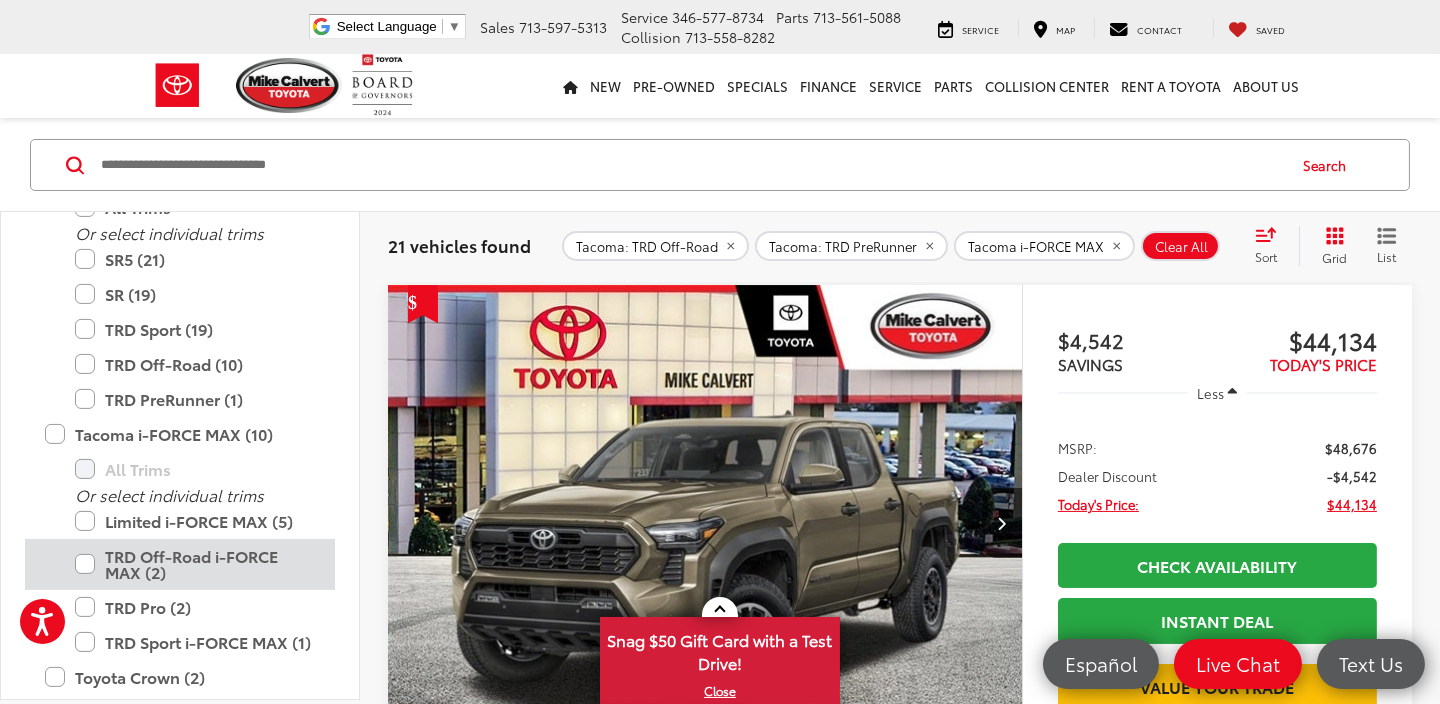 click on "TRD Off-Road i-FORCE MAX (2)" at bounding box center (195, 564) 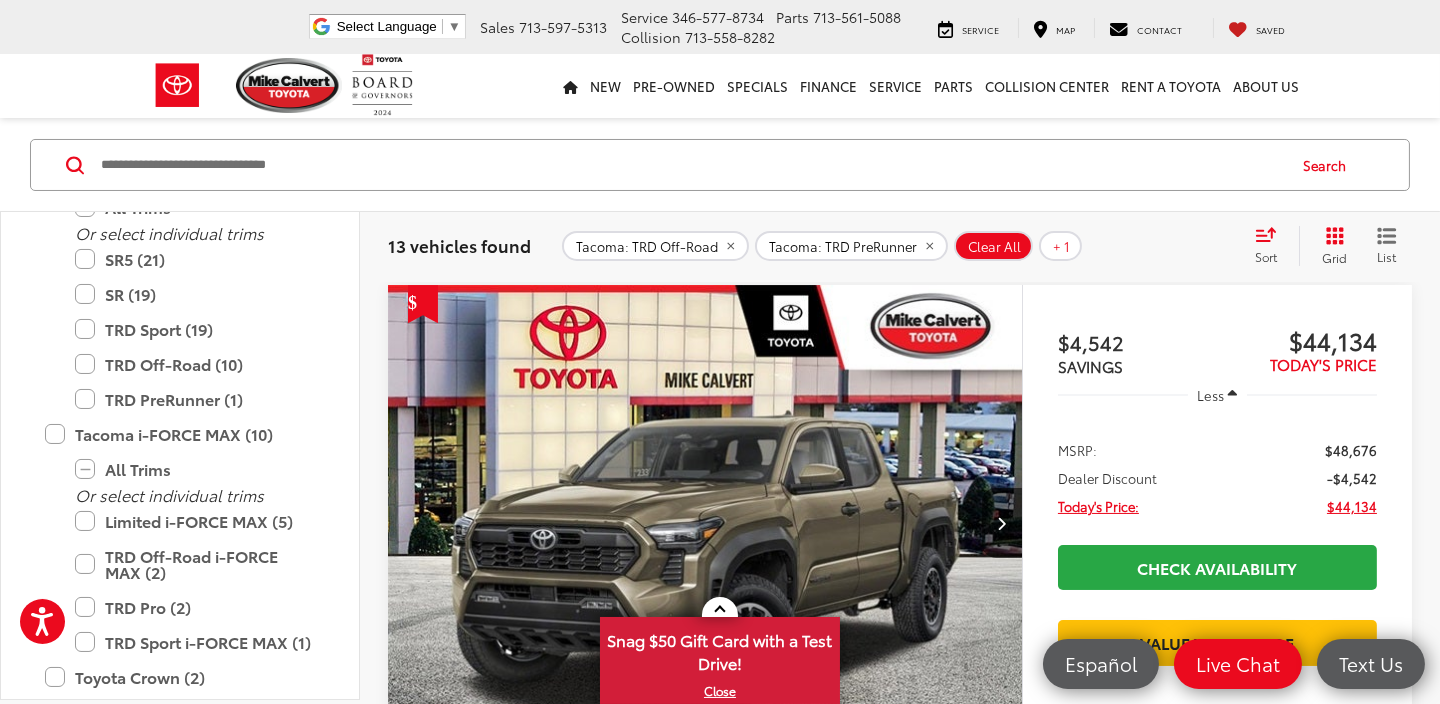 click on "Sort" at bounding box center [1272, 246] 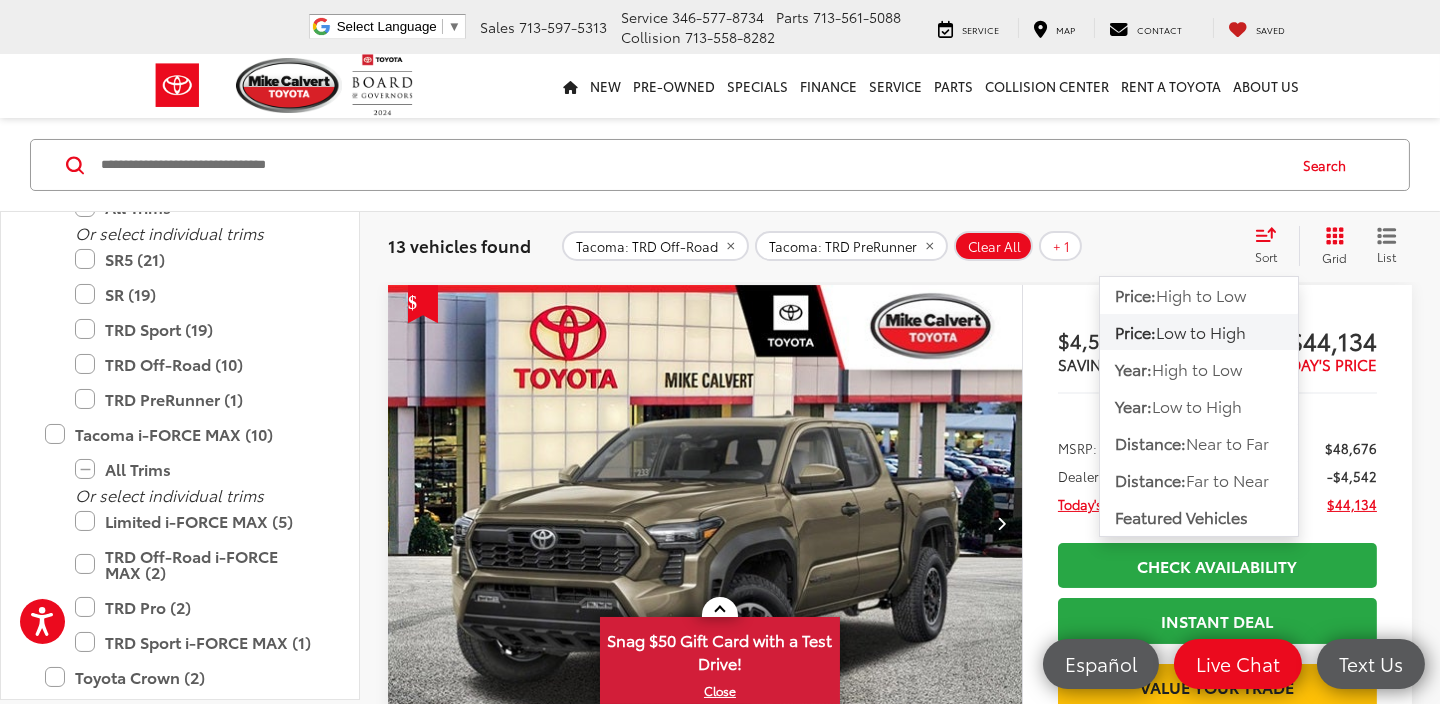 click on "Low to High" at bounding box center [1201, 331] 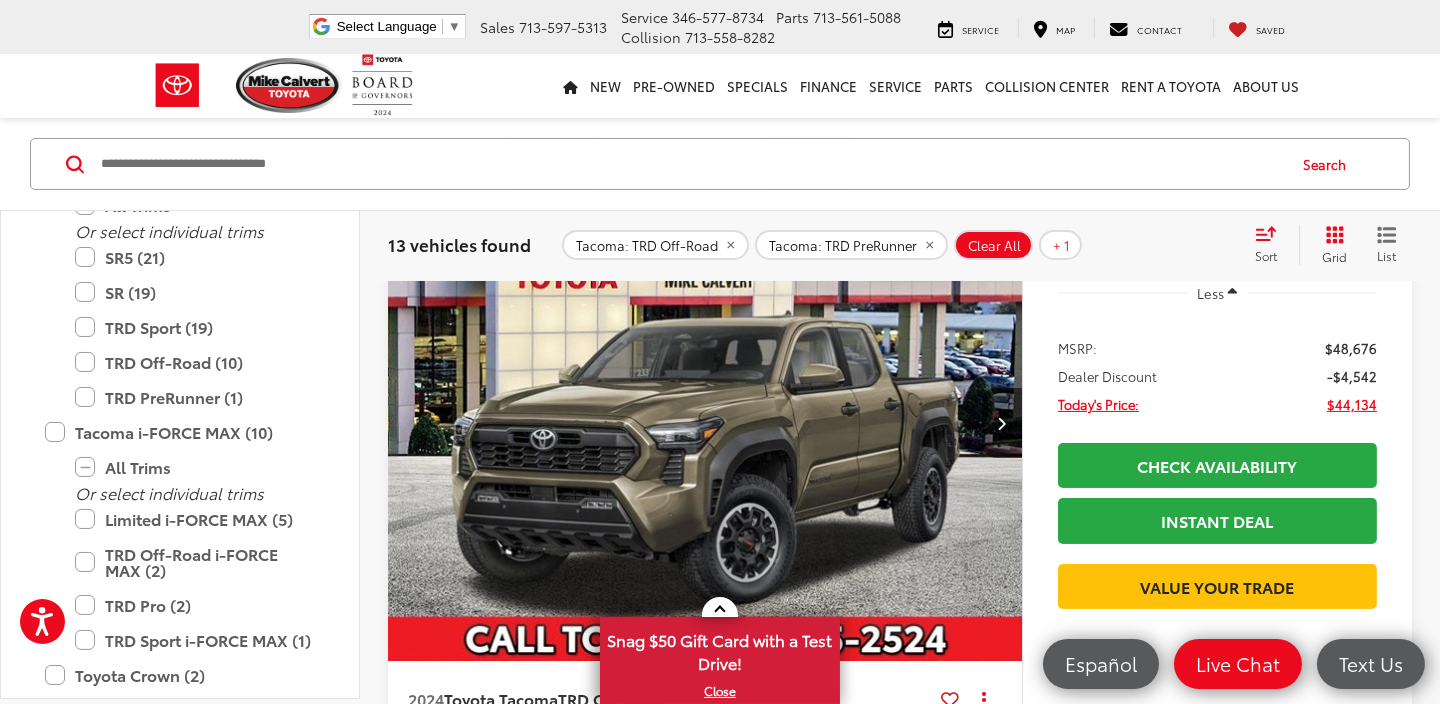 scroll, scrollTop: 385, scrollLeft: 0, axis: vertical 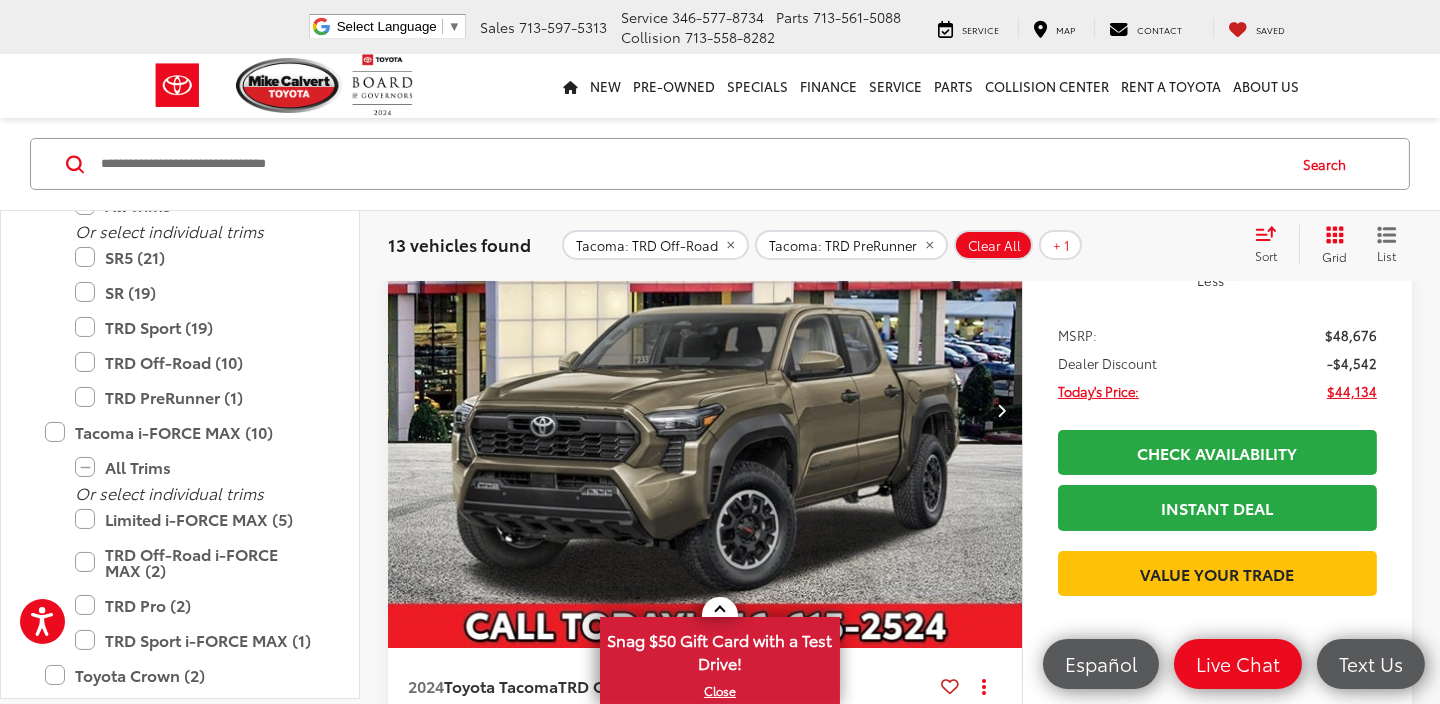 click at bounding box center (1001, 410) 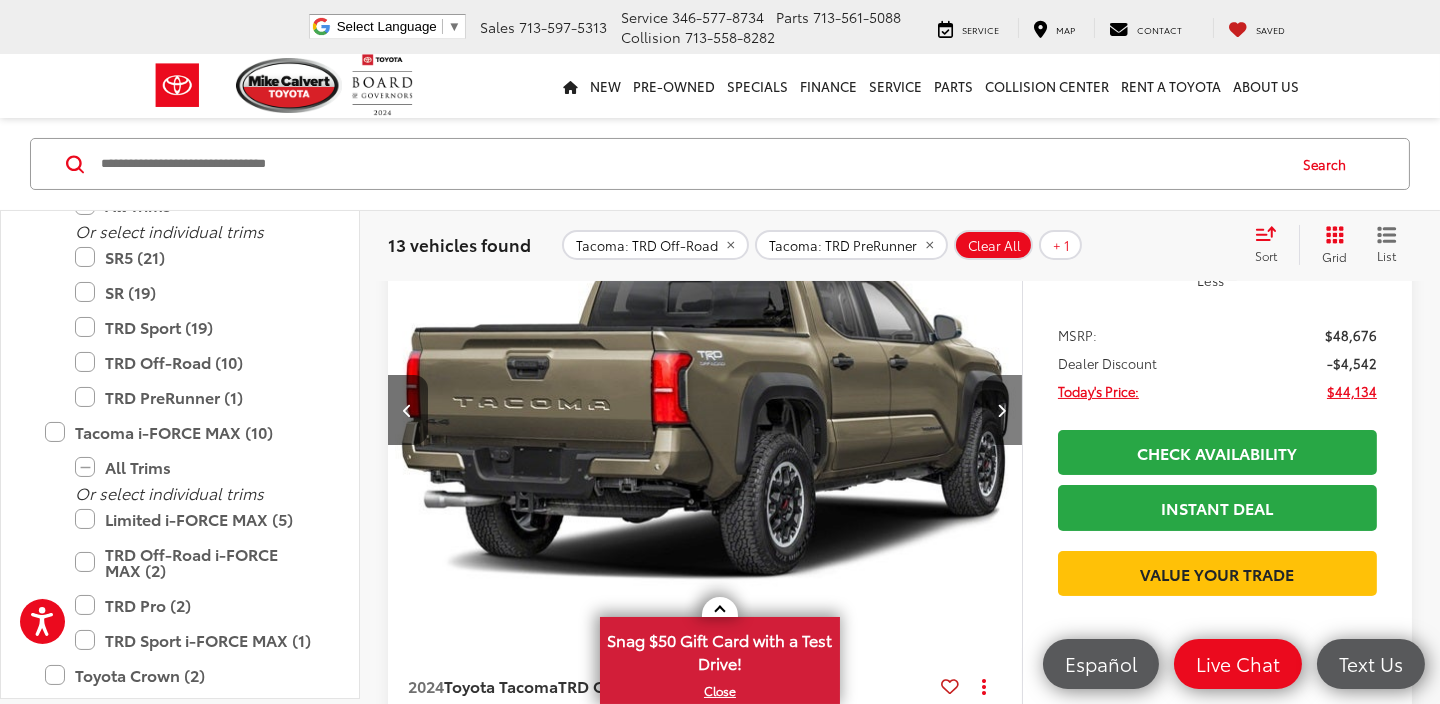 click at bounding box center [1001, 410] 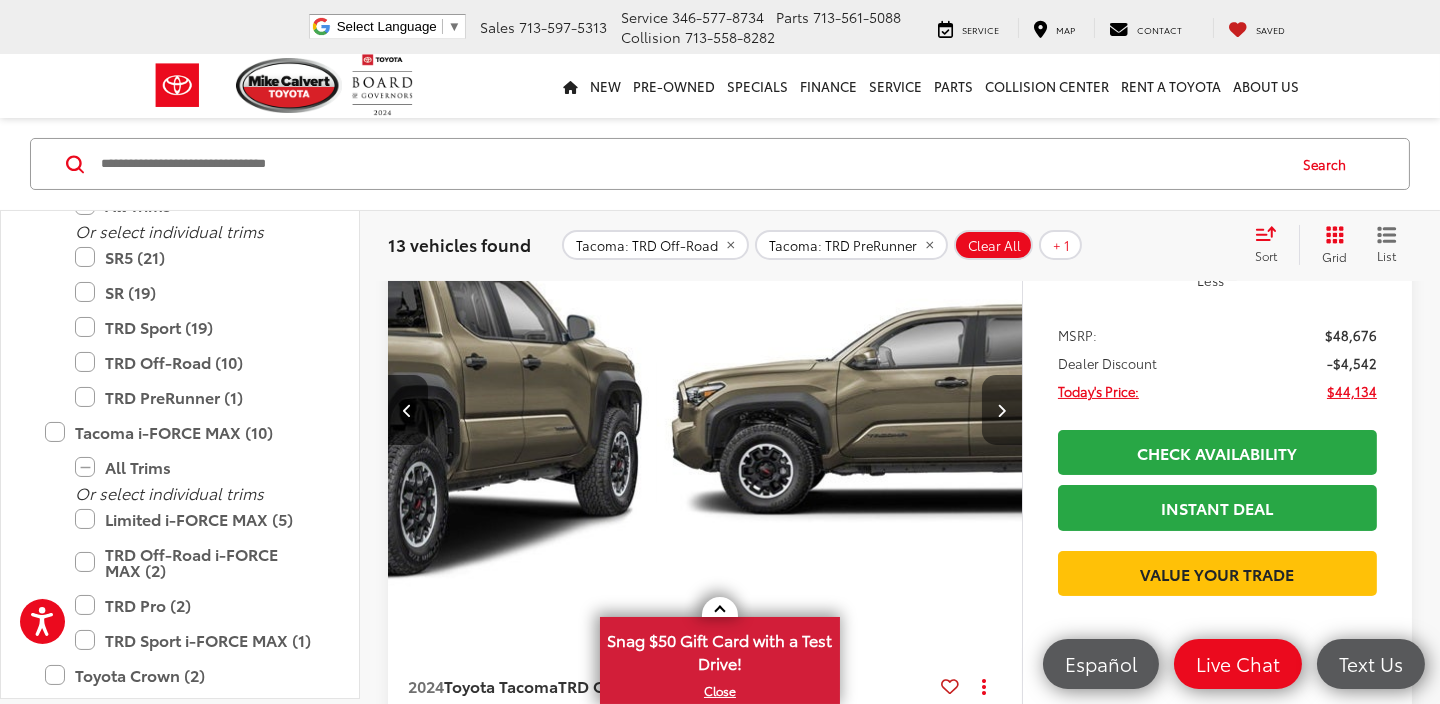 scroll, scrollTop: 0, scrollLeft: 1274, axis: horizontal 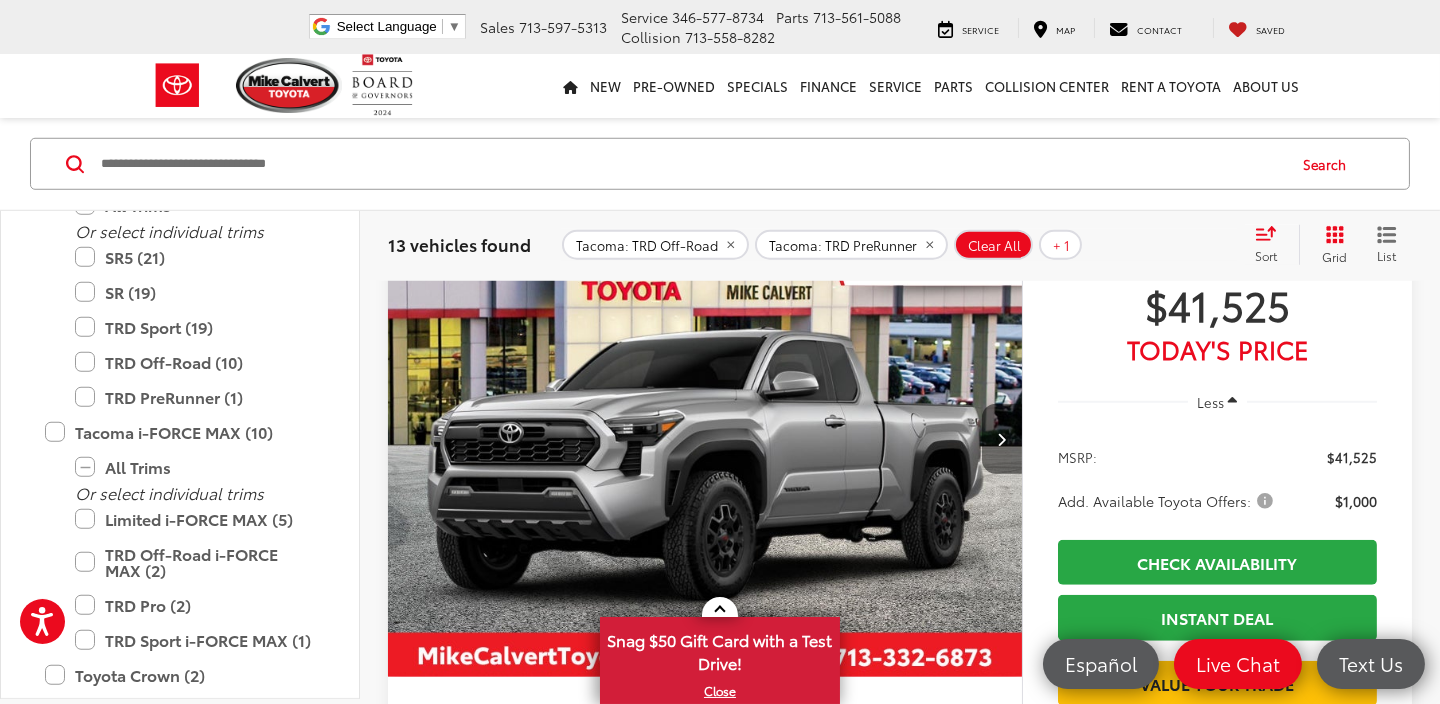 click at bounding box center [1002, 439] 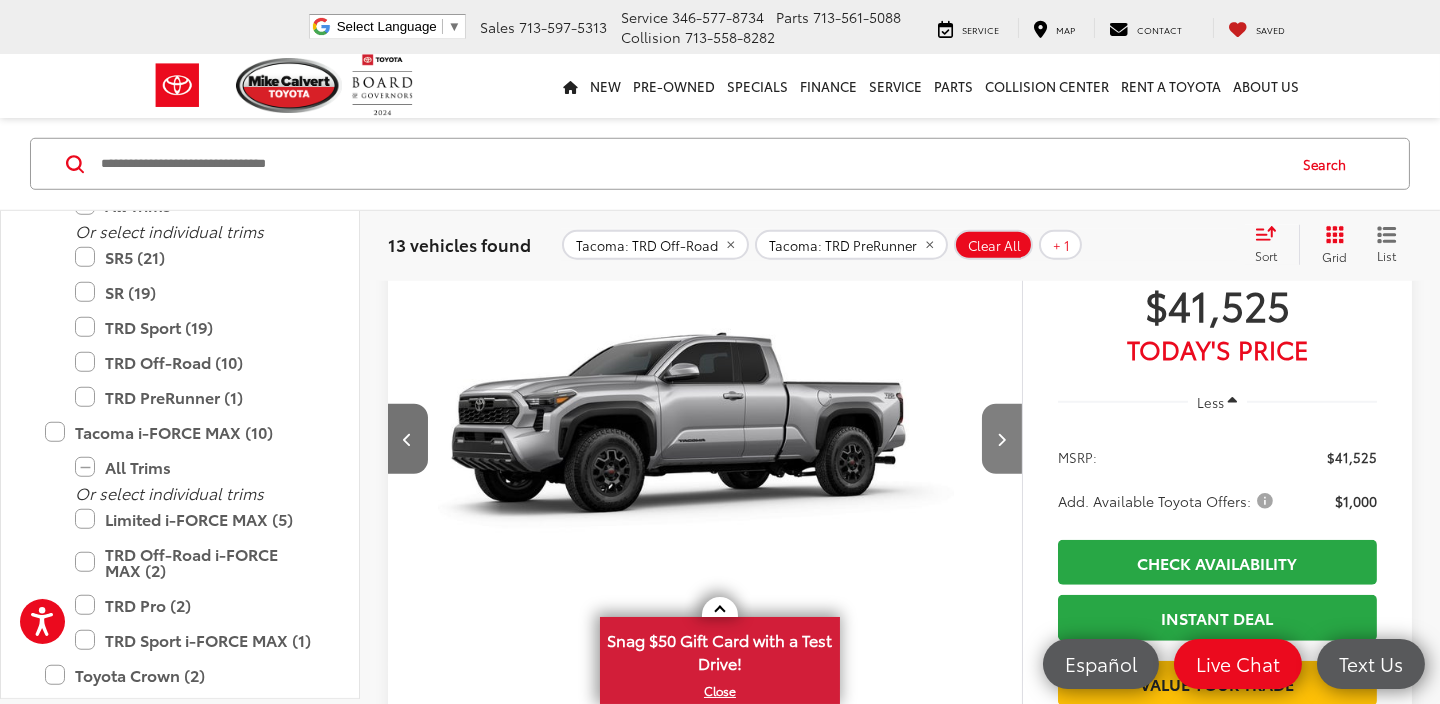 click at bounding box center (1002, 439) 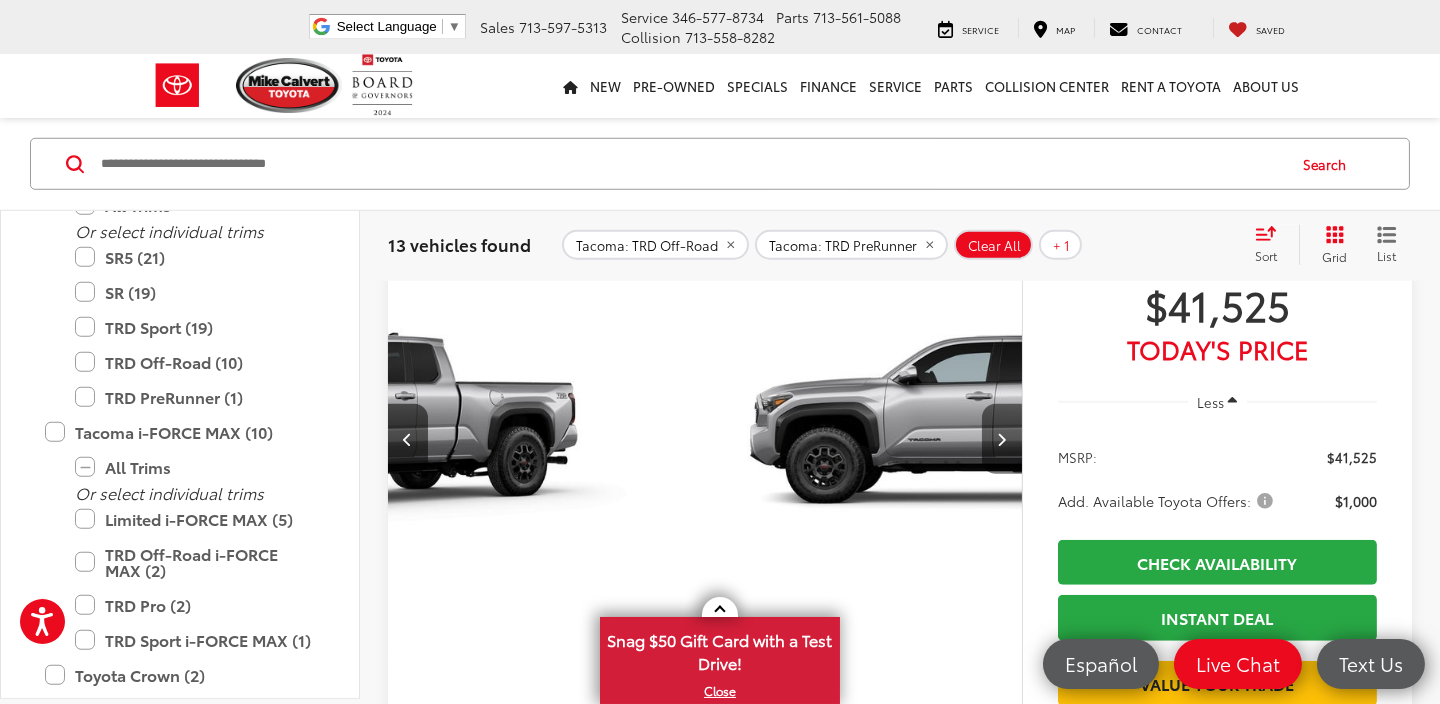 scroll, scrollTop: 0, scrollLeft: 1274, axis: horizontal 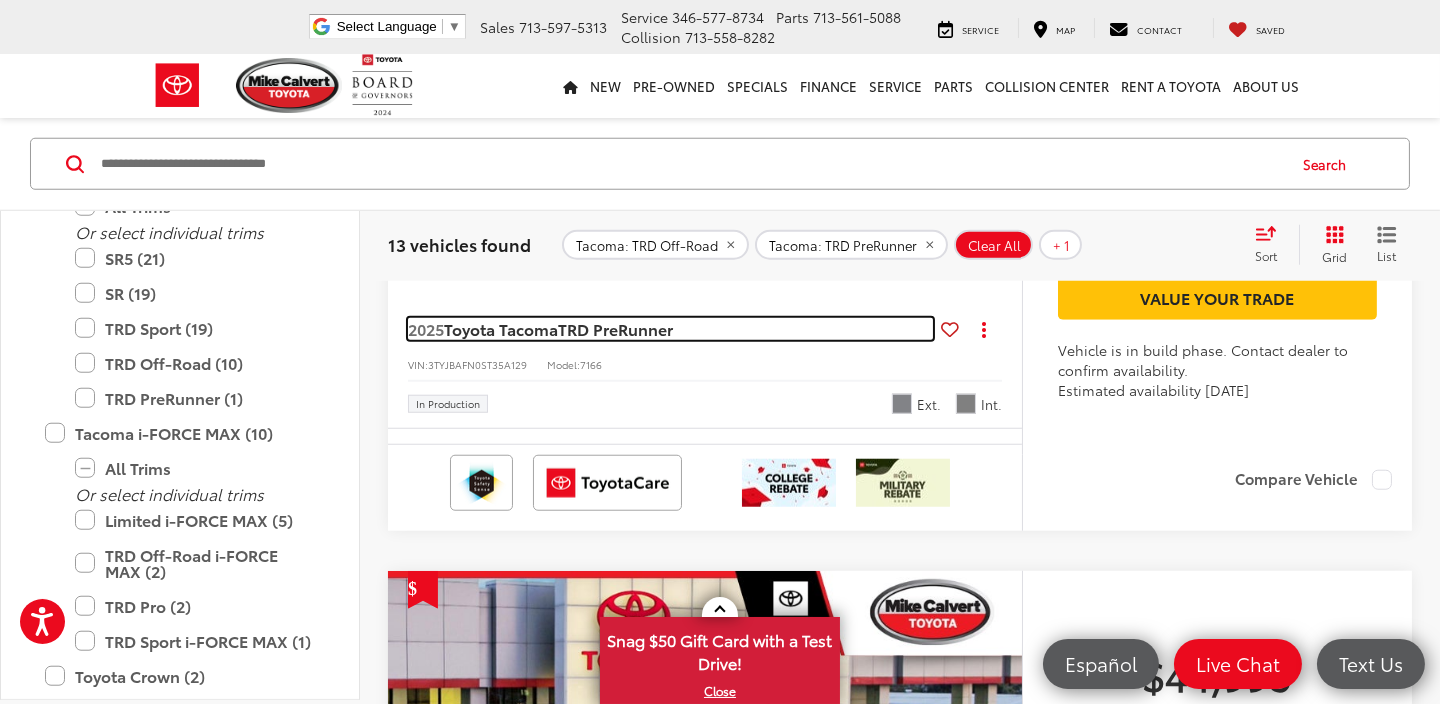 click on "TRD PreRunner" at bounding box center (615, 328) 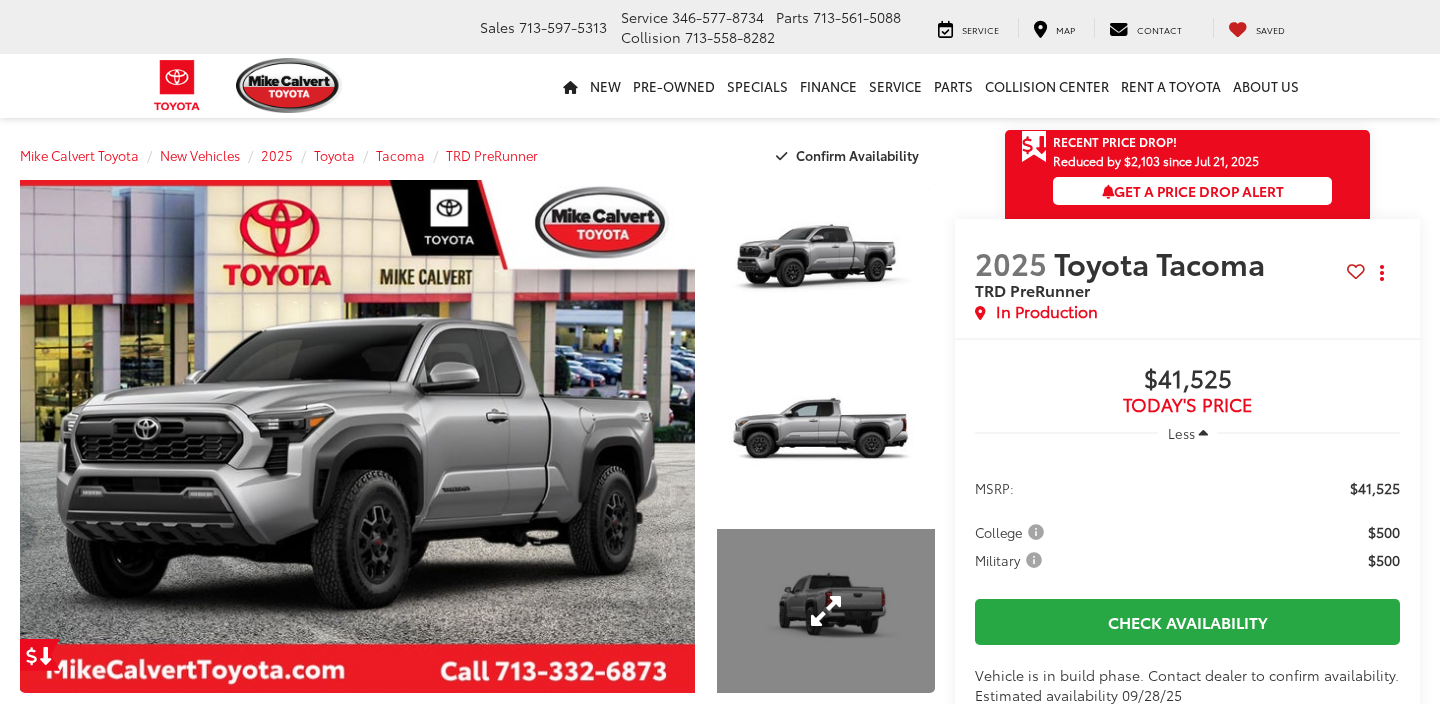 scroll, scrollTop: 354, scrollLeft: 0, axis: vertical 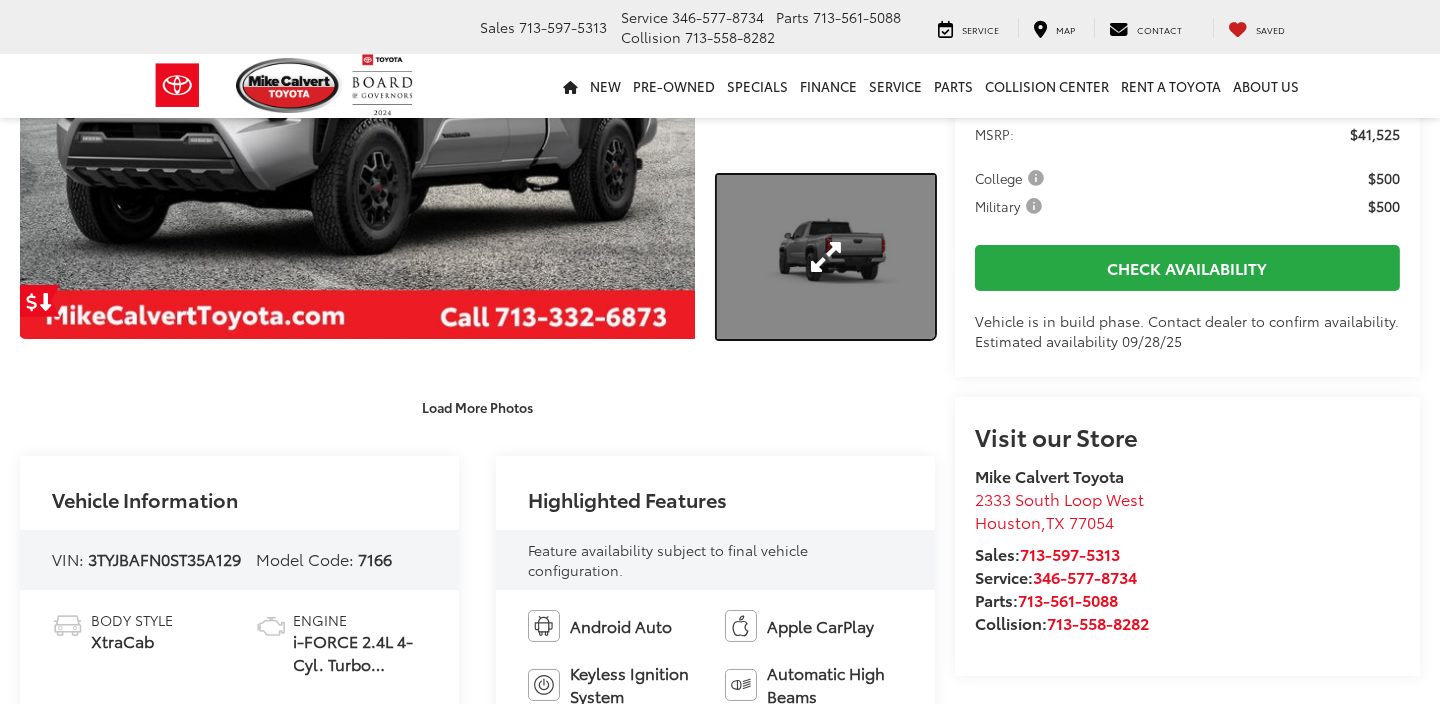 click at bounding box center [826, 257] 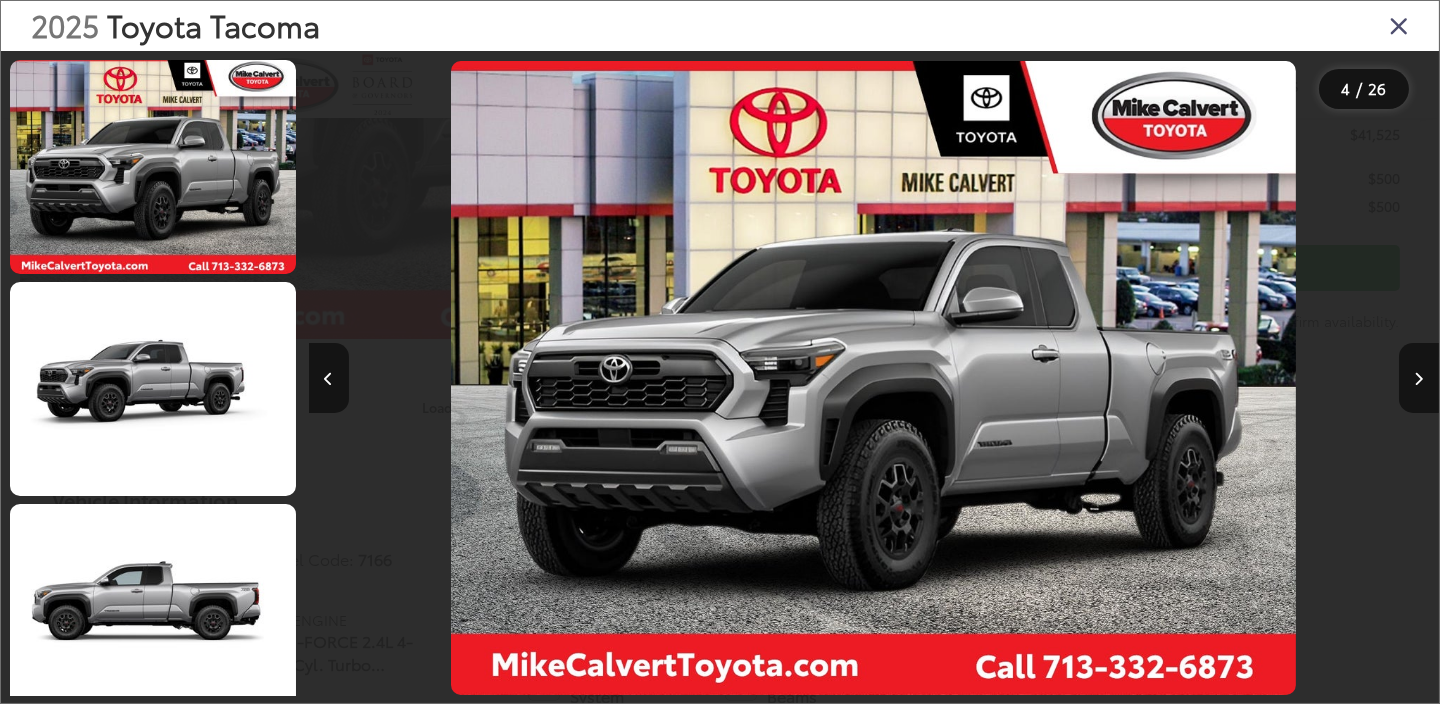 scroll, scrollTop: 354, scrollLeft: 0, axis: vertical 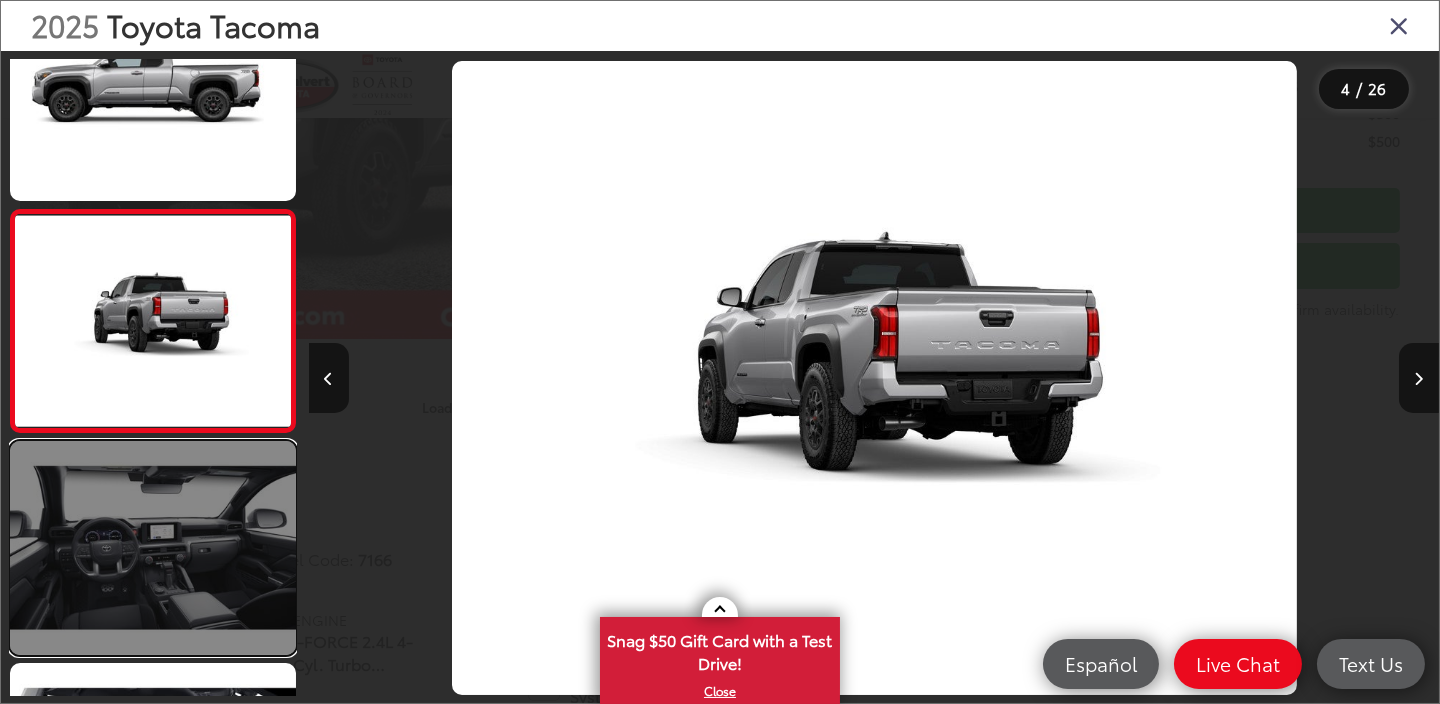 click at bounding box center [153, 548] 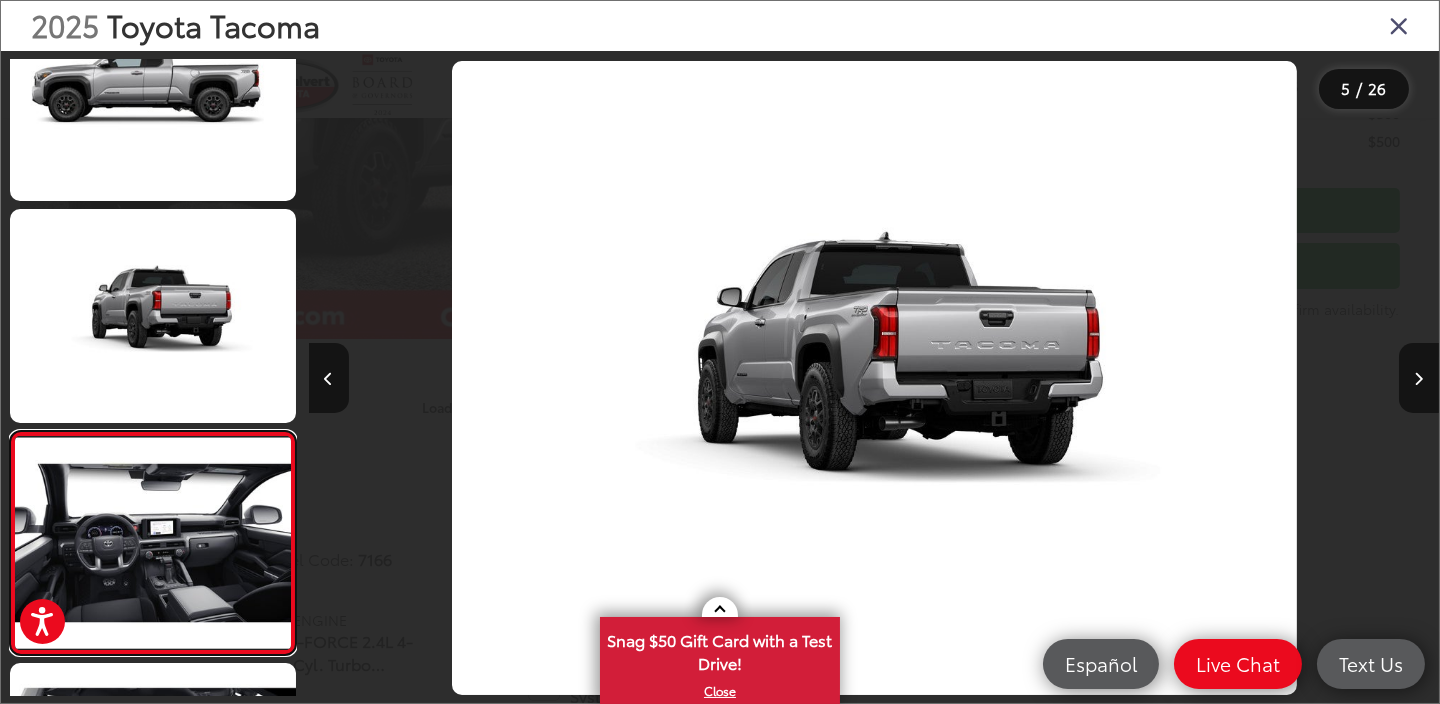scroll, scrollTop: 0, scrollLeft: 4446, axis: horizontal 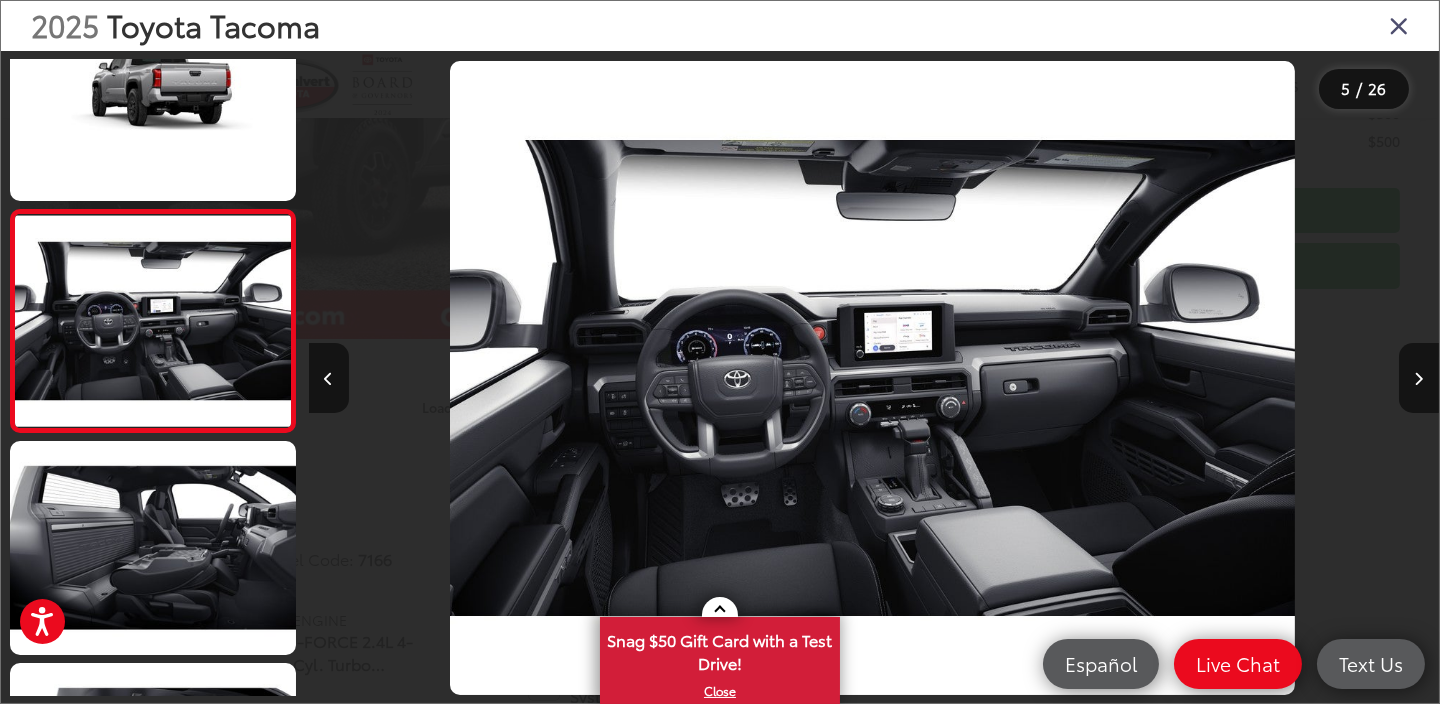 click at bounding box center (1399, 25) 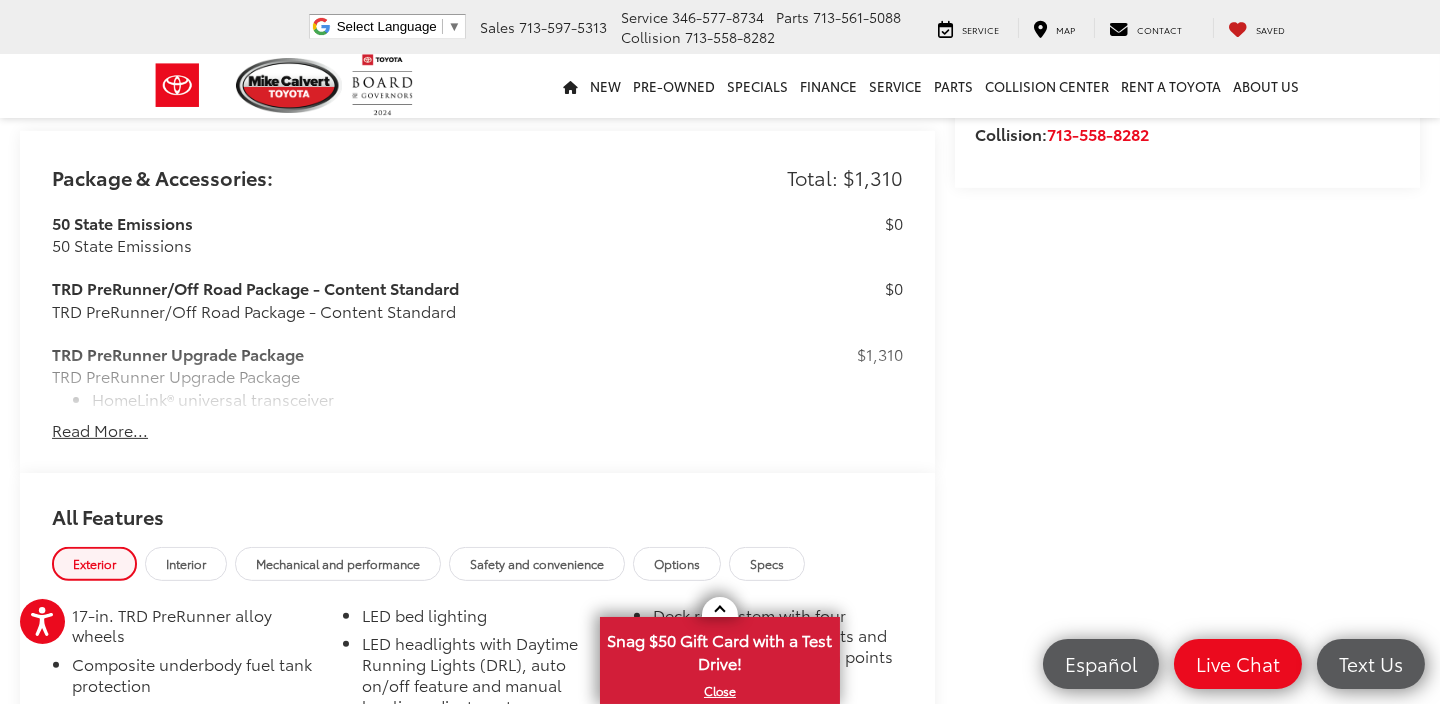 scroll, scrollTop: 1453, scrollLeft: 0, axis: vertical 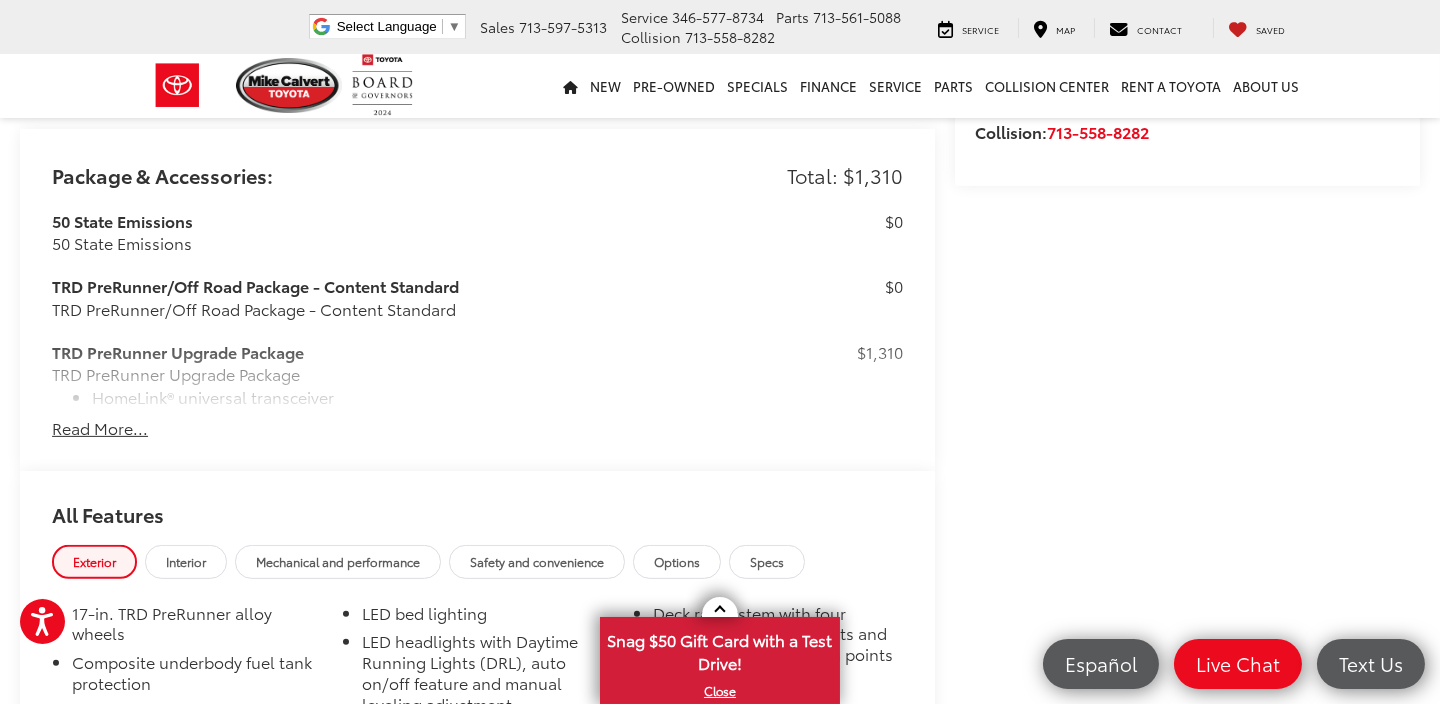 click on "Read More..." at bounding box center (100, 428) 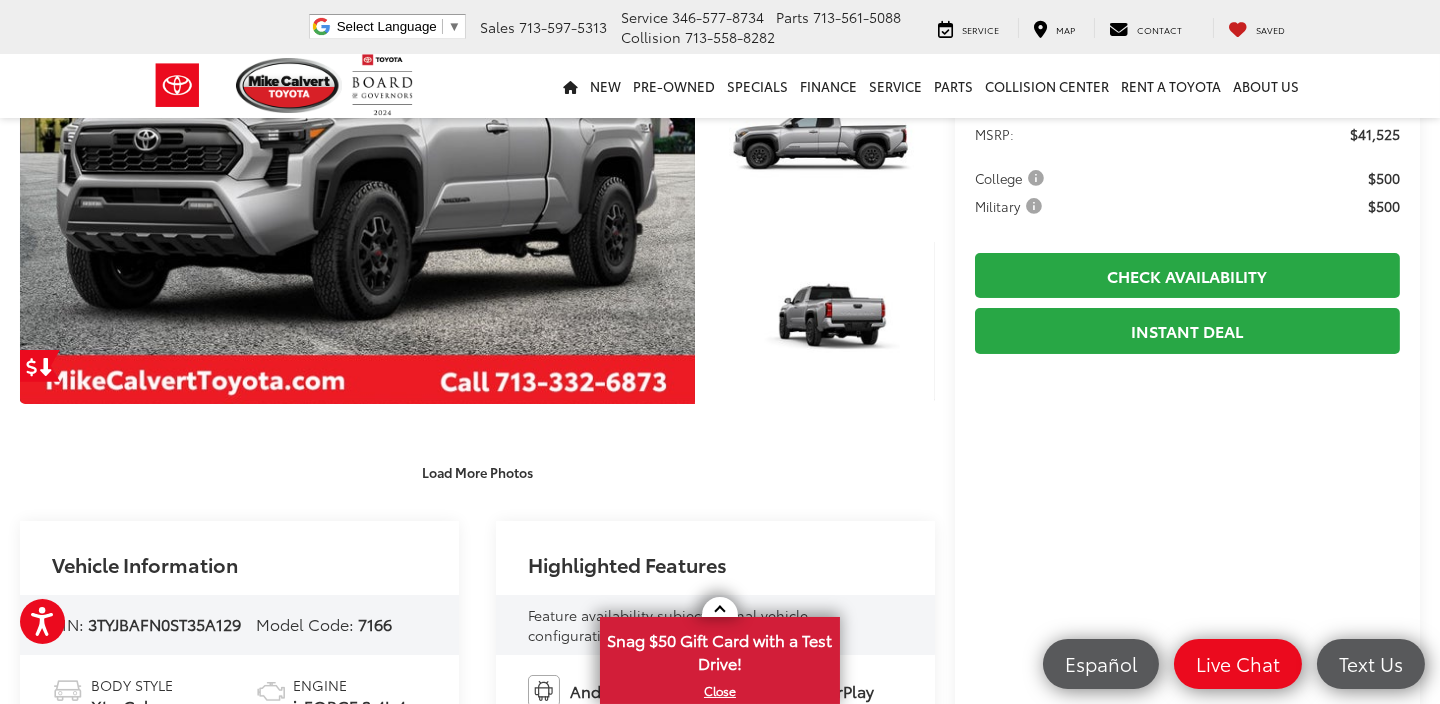 scroll, scrollTop: 180, scrollLeft: 0, axis: vertical 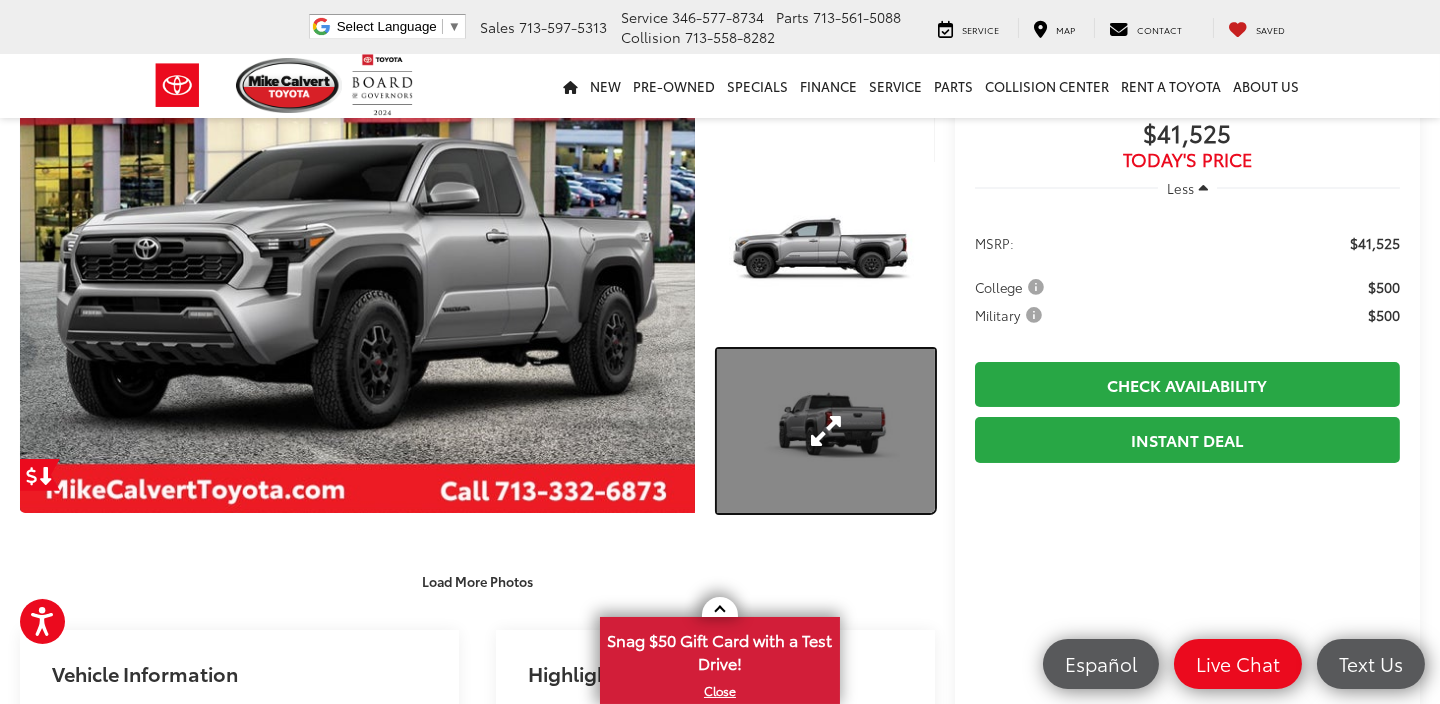 click at bounding box center [826, 431] 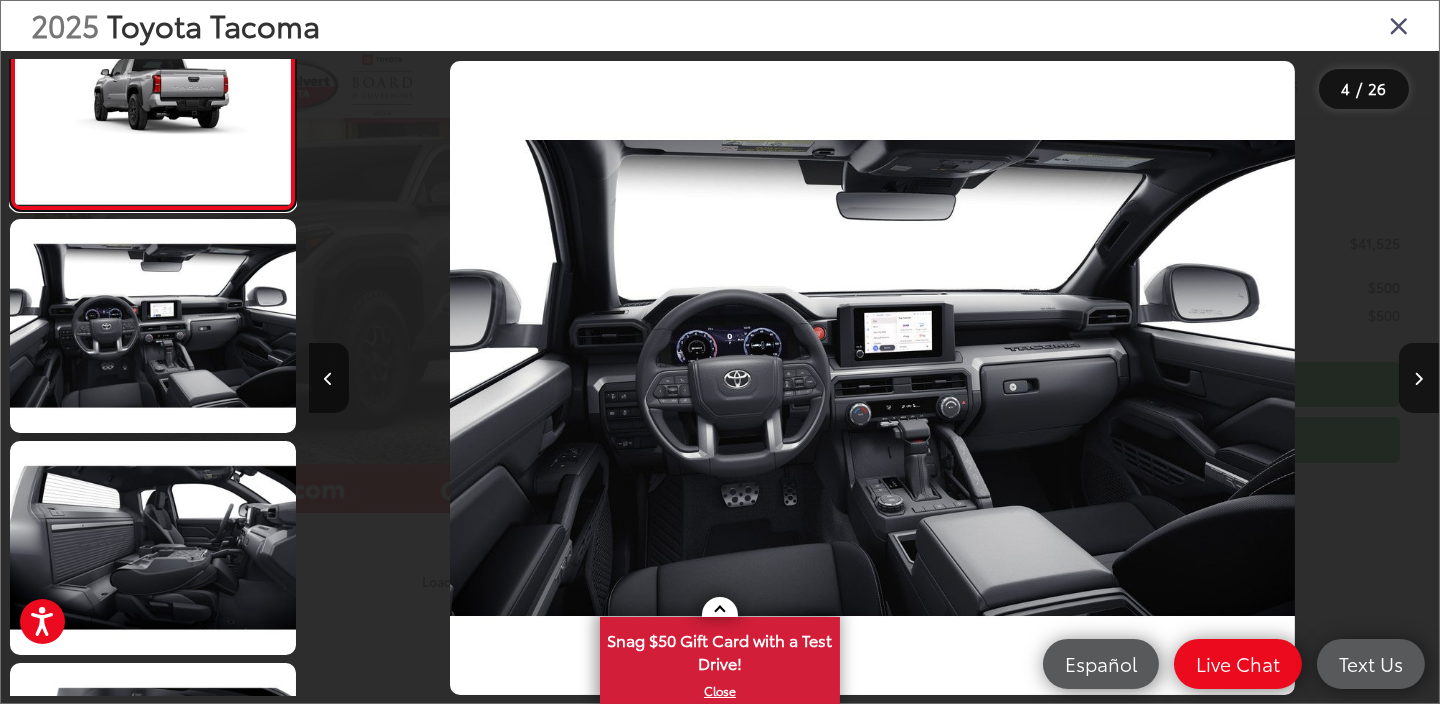 scroll, scrollTop: 527, scrollLeft: 0, axis: vertical 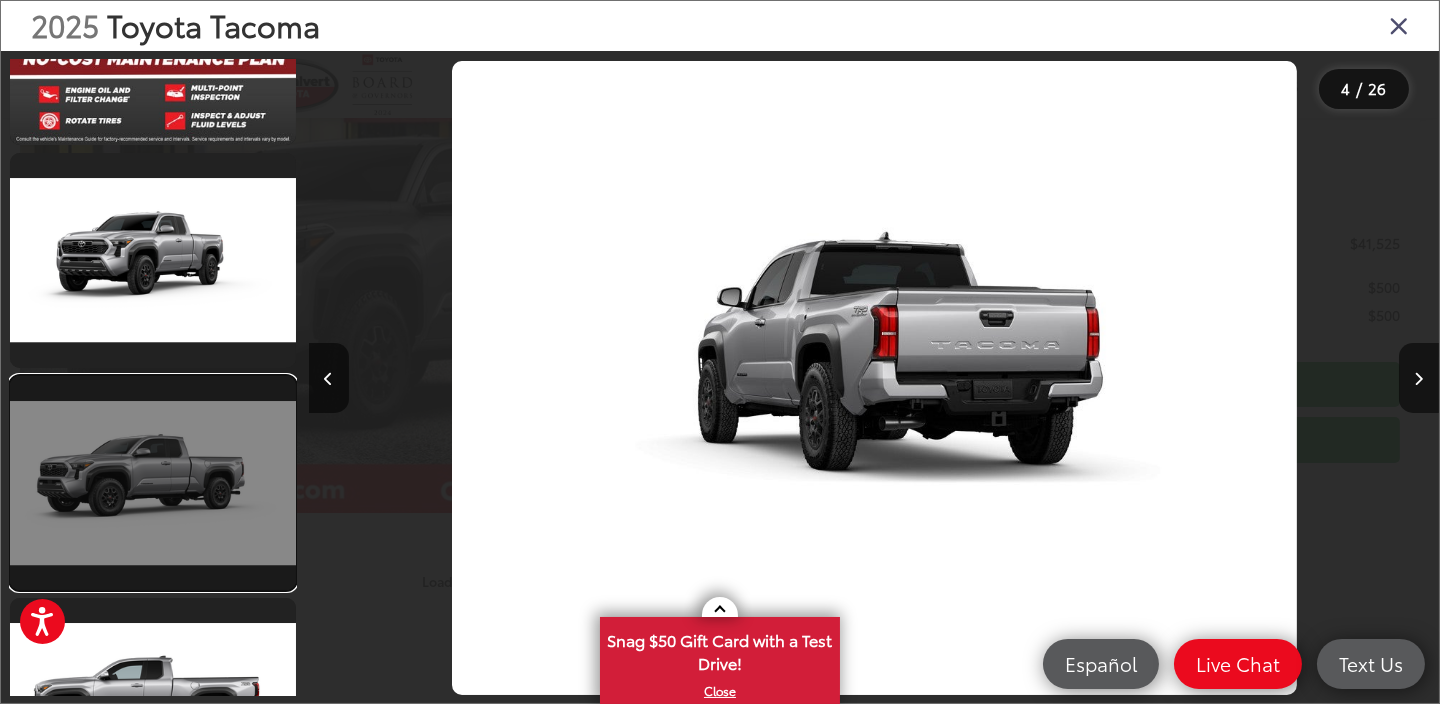 click at bounding box center [153, 483] 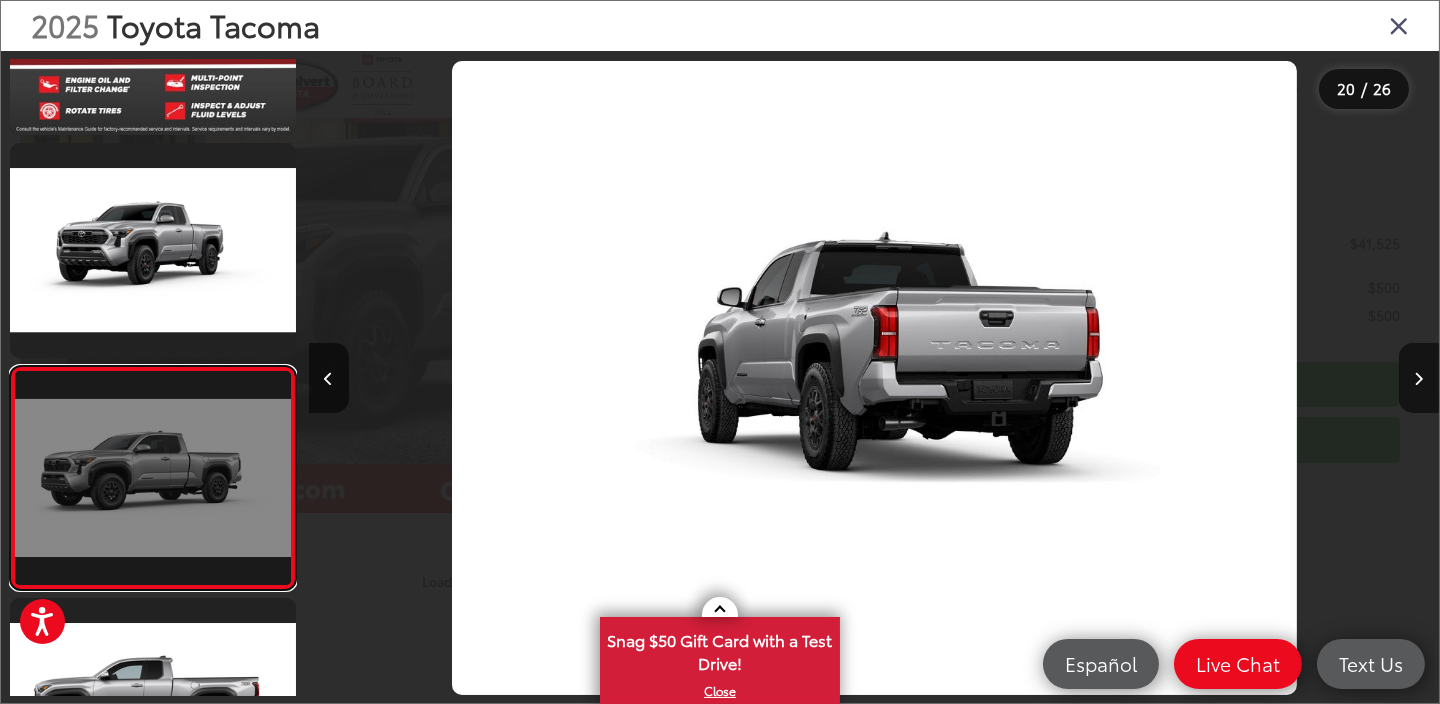 scroll, scrollTop: 4049, scrollLeft: 0, axis: vertical 